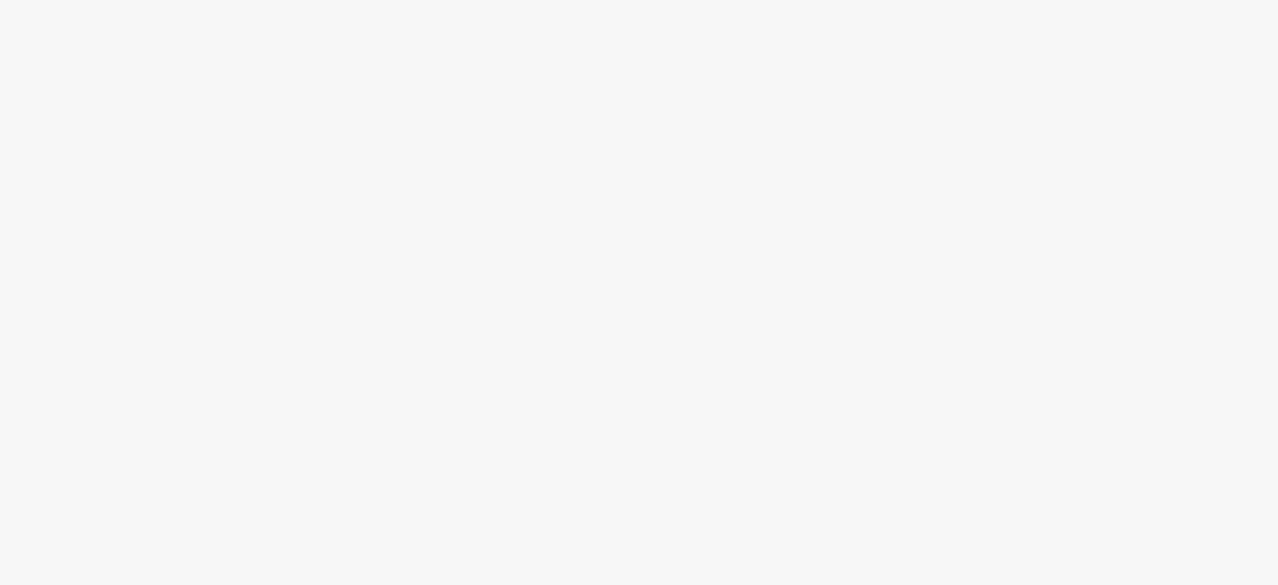 scroll, scrollTop: 0, scrollLeft: 0, axis: both 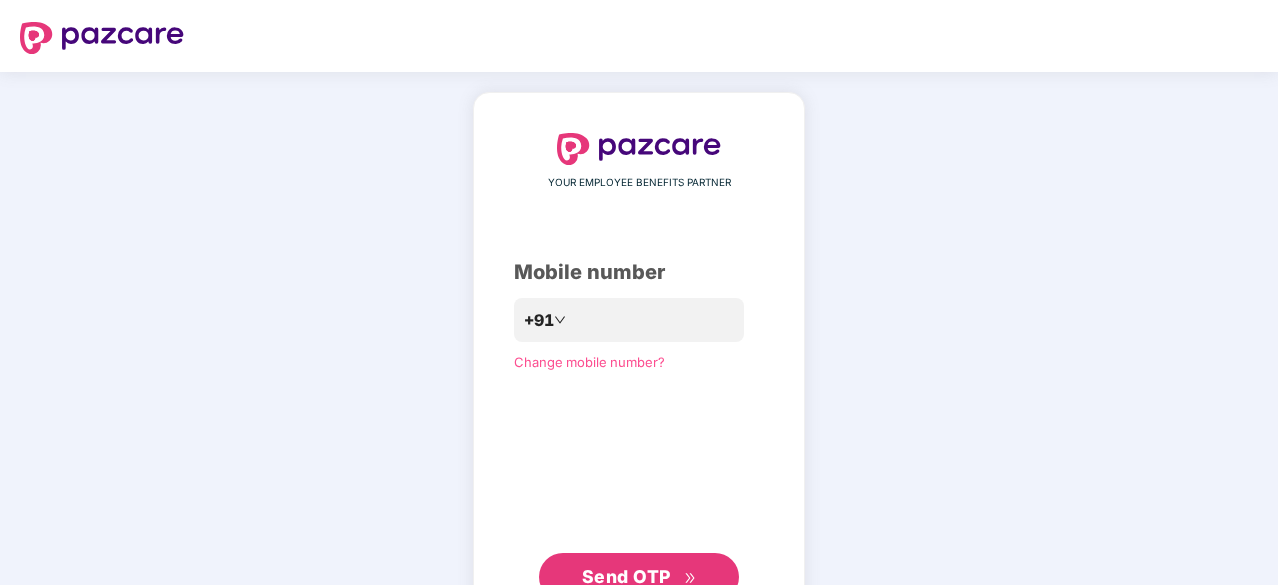 click on "YOUR EMPLOYEE BENEFITS PARTNER Mobile number [PHONE] Change mobile number? Send OTP" at bounding box center [639, 367] 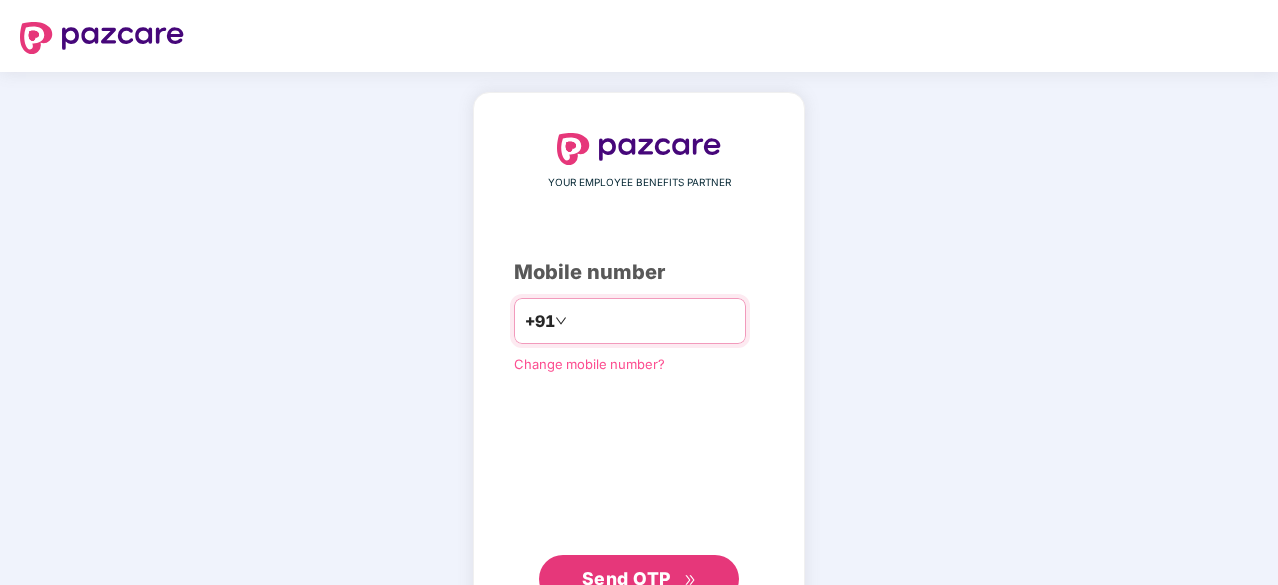 click at bounding box center (653, 321) 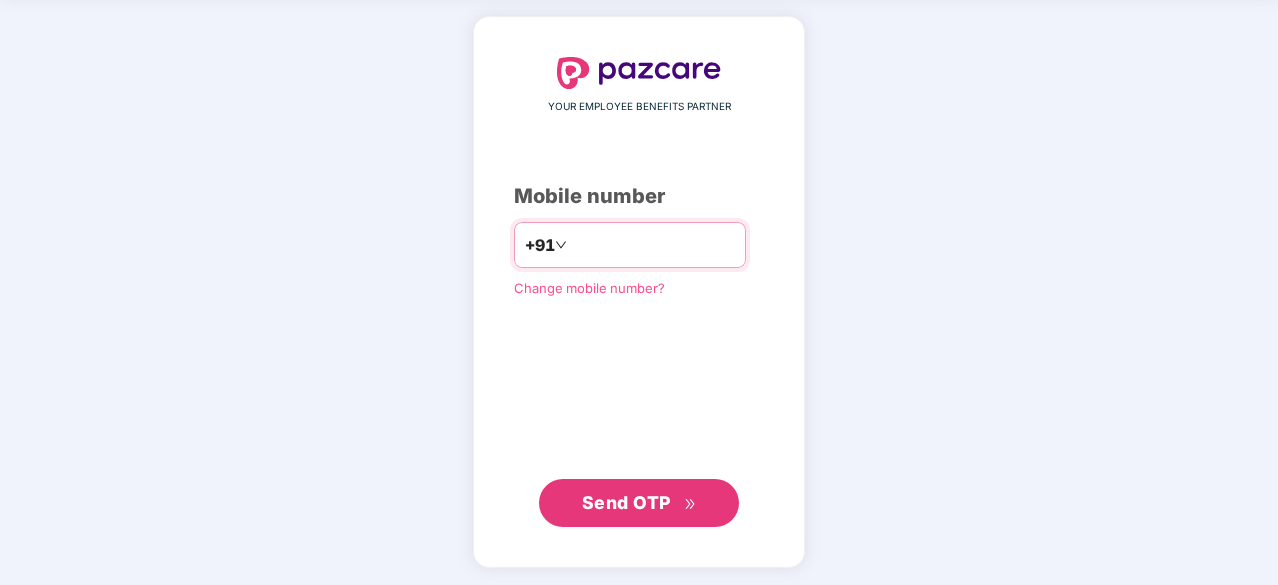type on "**********" 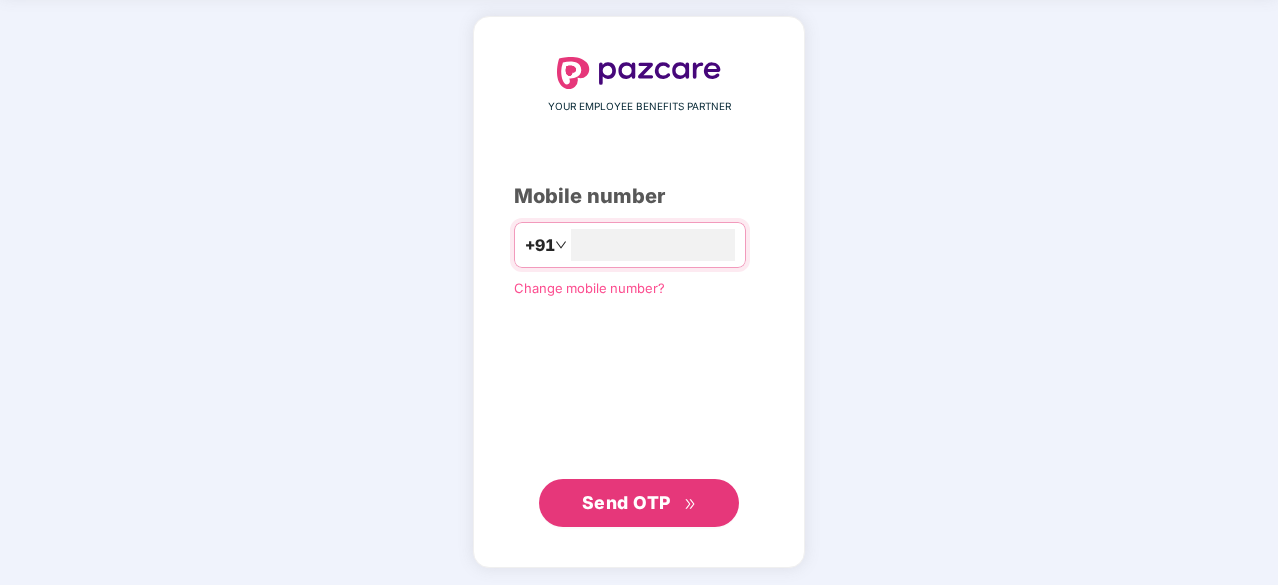click on "Send OTP" at bounding box center [626, 502] 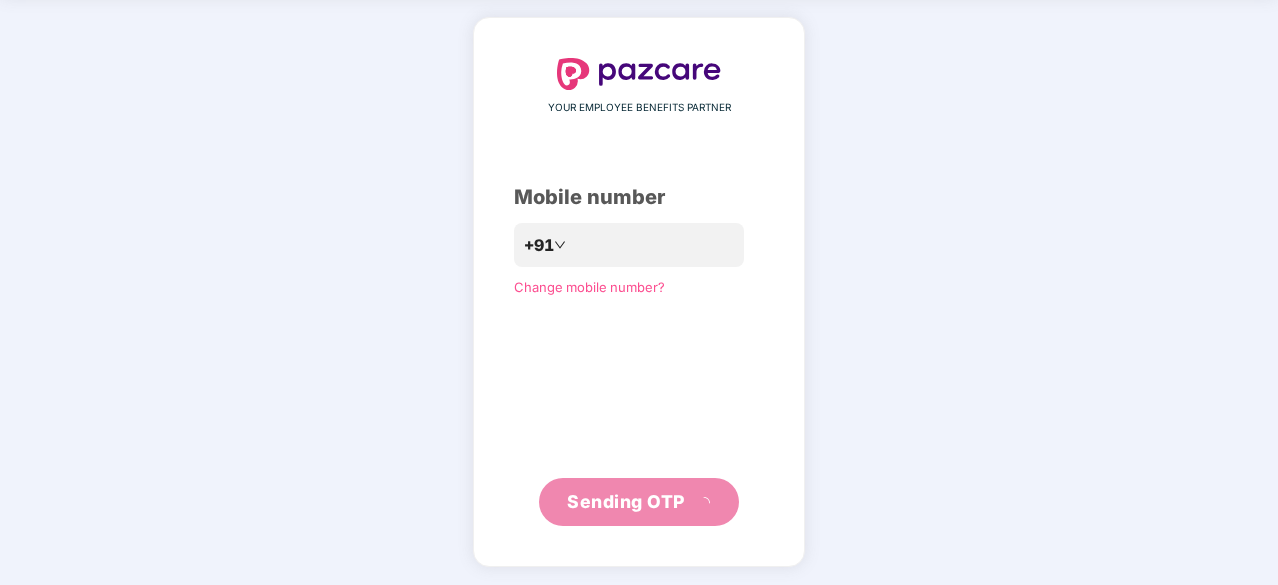 scroll, scrollTop: 66, scrollLeft: 0, axis: vertical 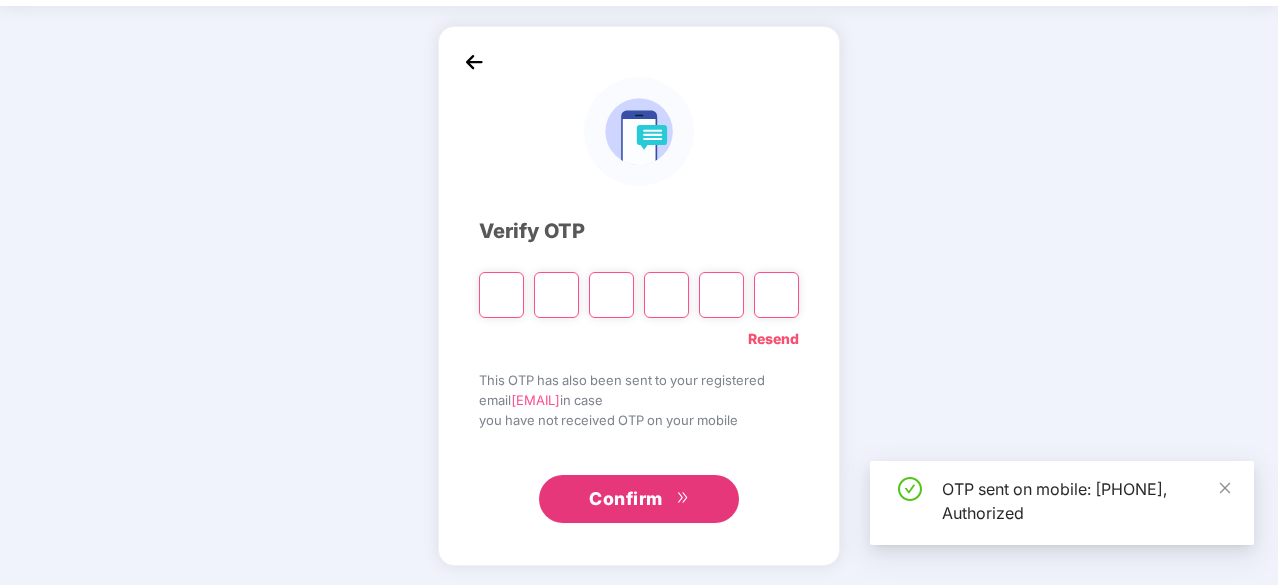 click at bounding box center [501, 295] 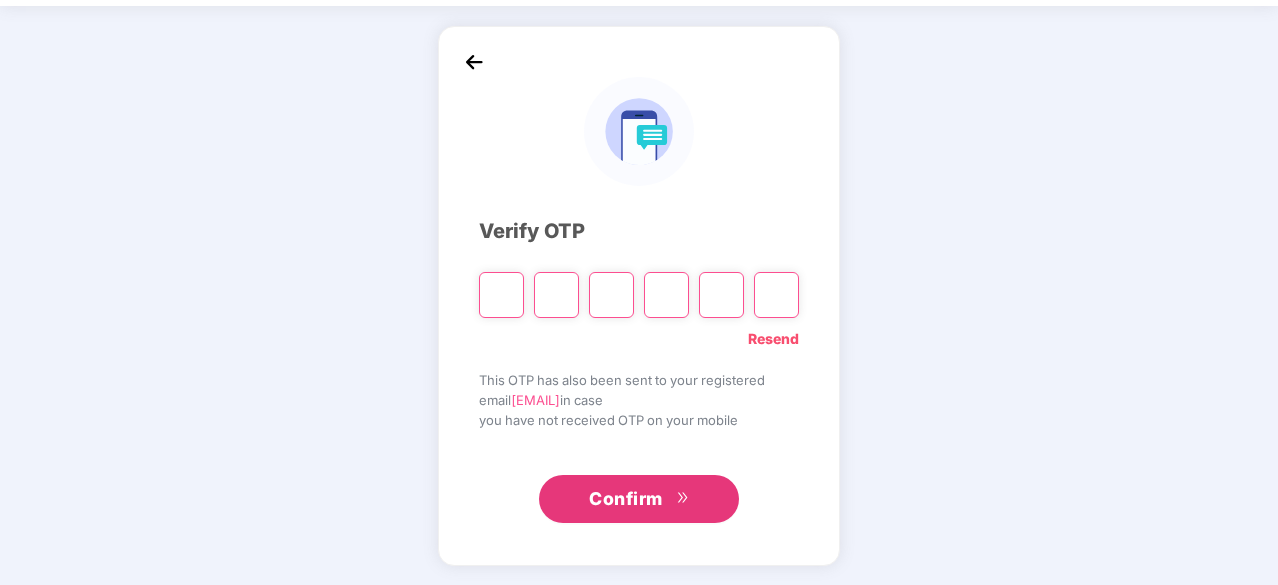 type on "*" 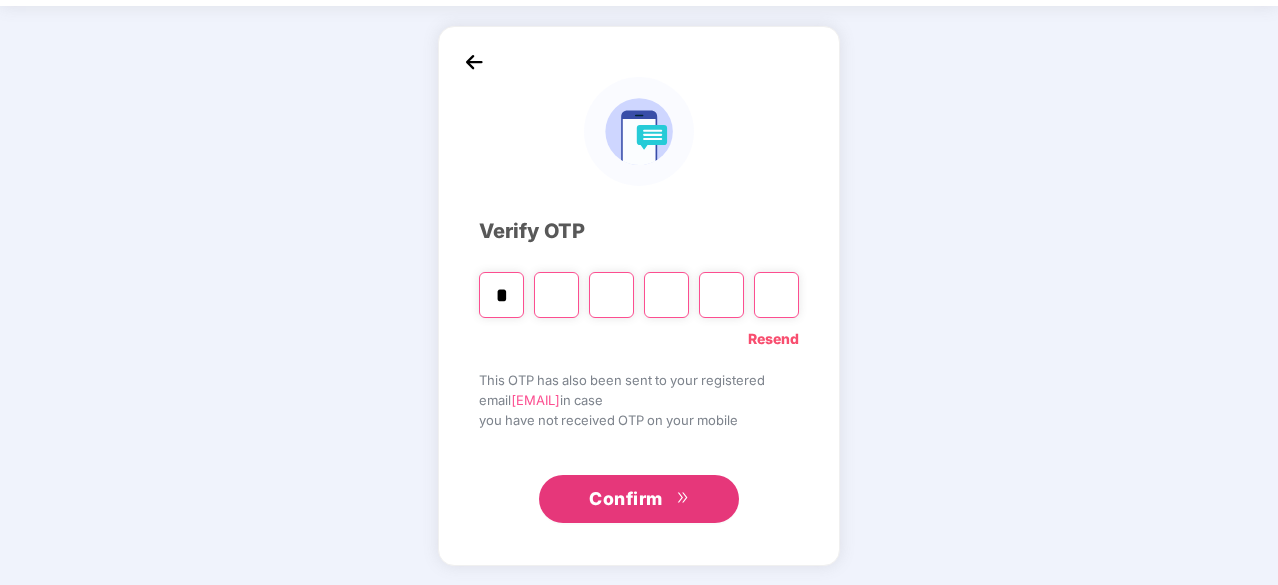 type on "*" 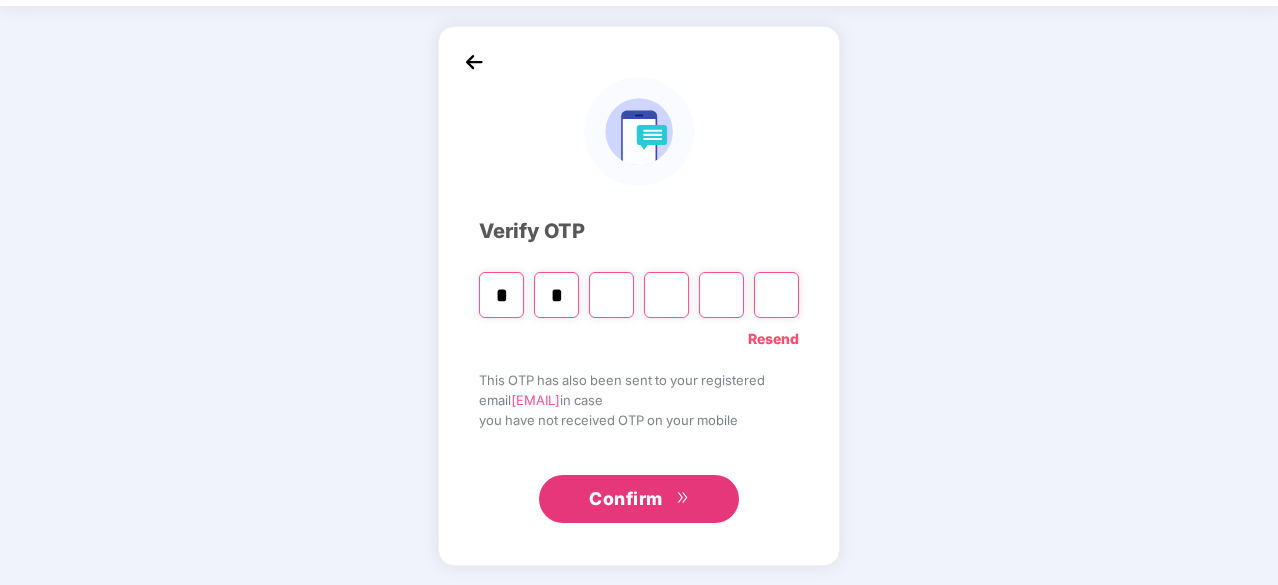 type on "*" 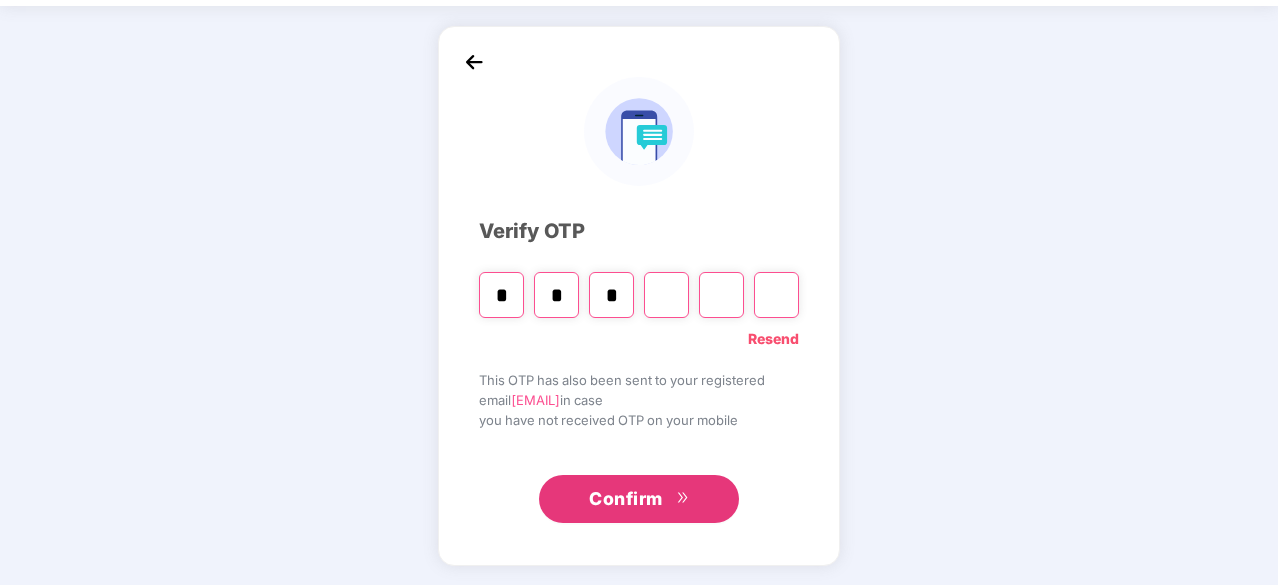 type on "*" 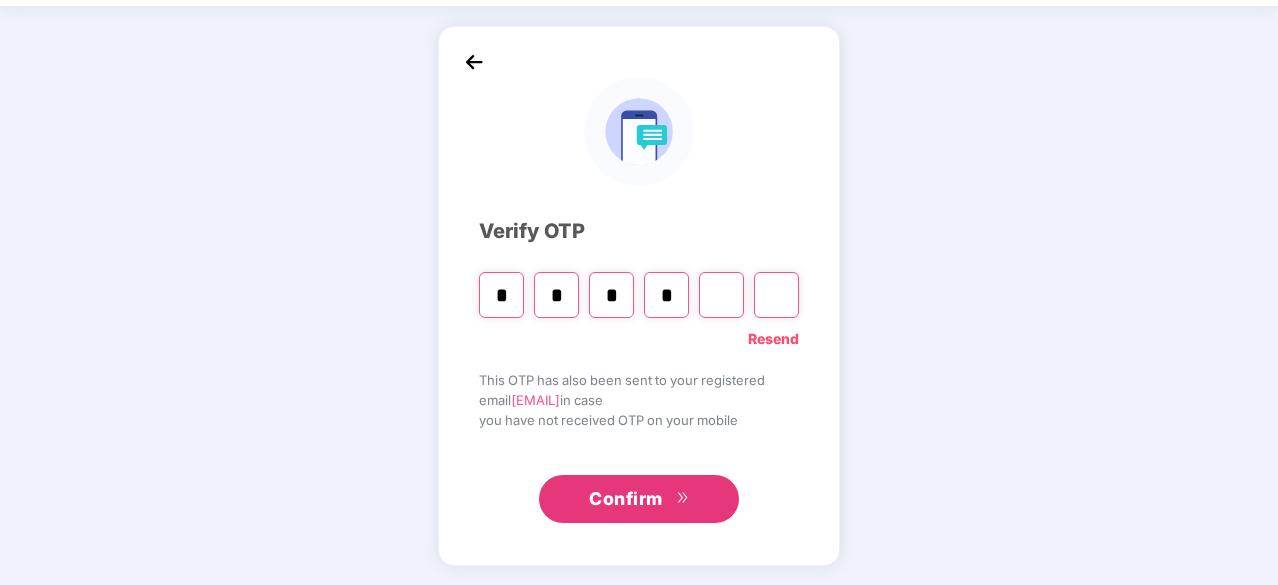 type on "*" 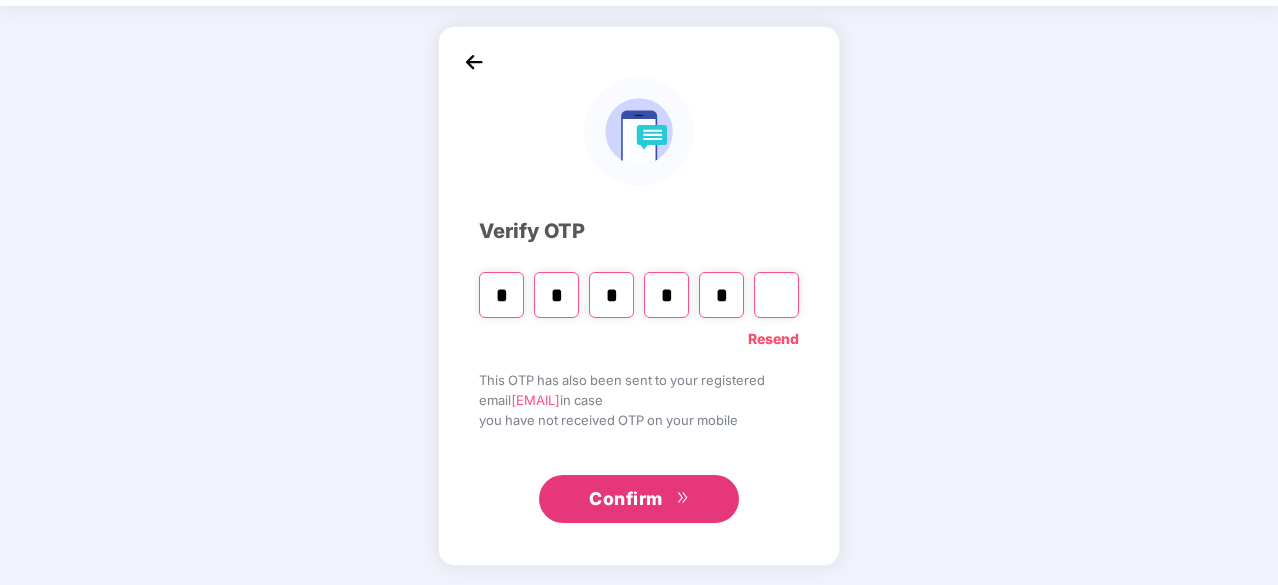type on "*" 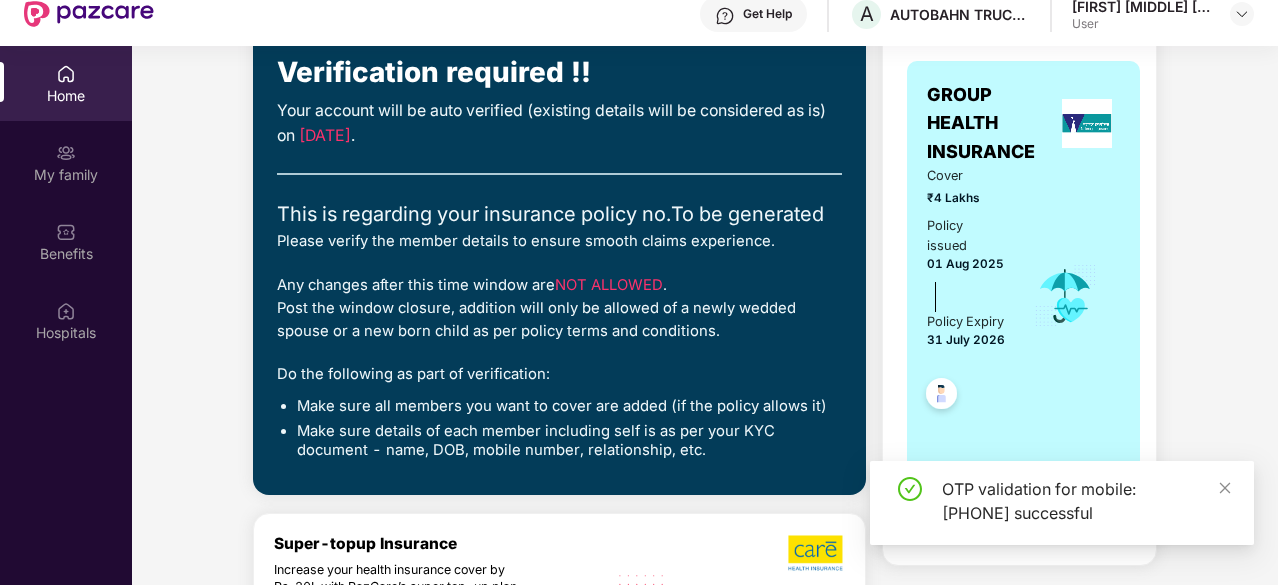 scroll, scrollTop: 0, scrollLeft: 0, axis: both 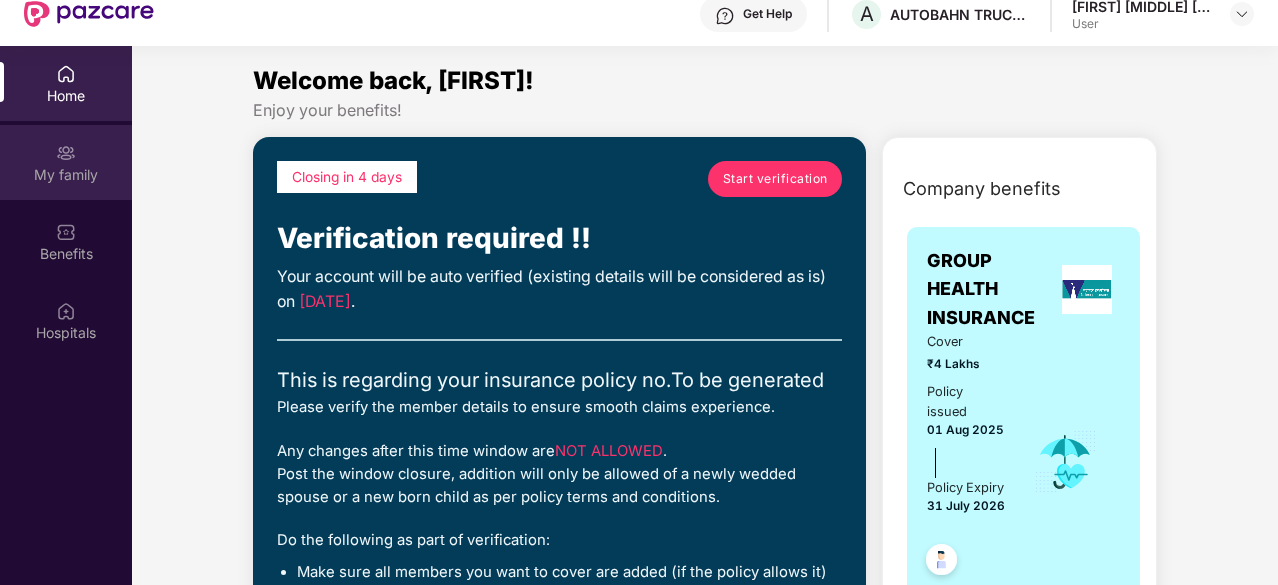 click at bounding box center [66, 153] 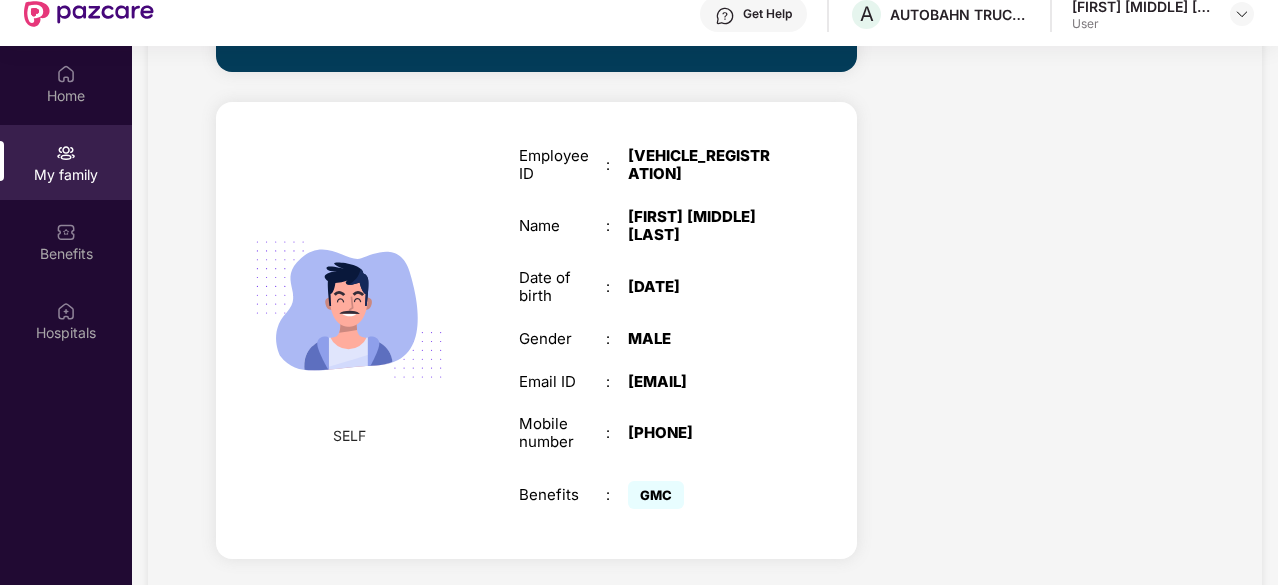 scroll, scrollTop: 707, scrollLeft: 0, axis: vertical 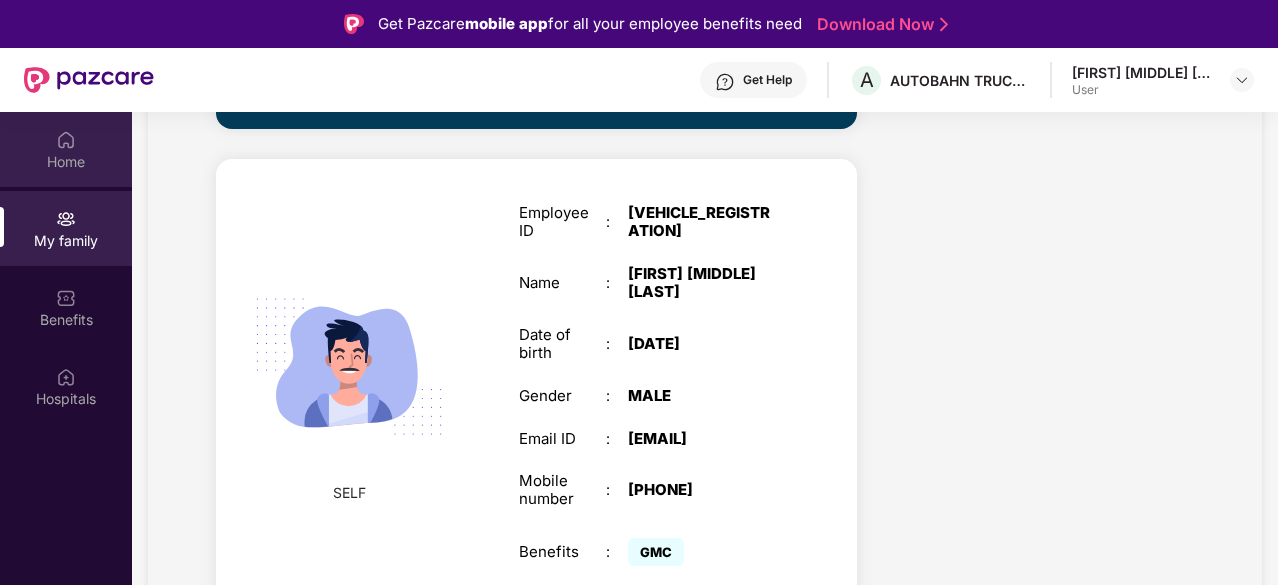 click on "Home" at bounding box center [66, 149] 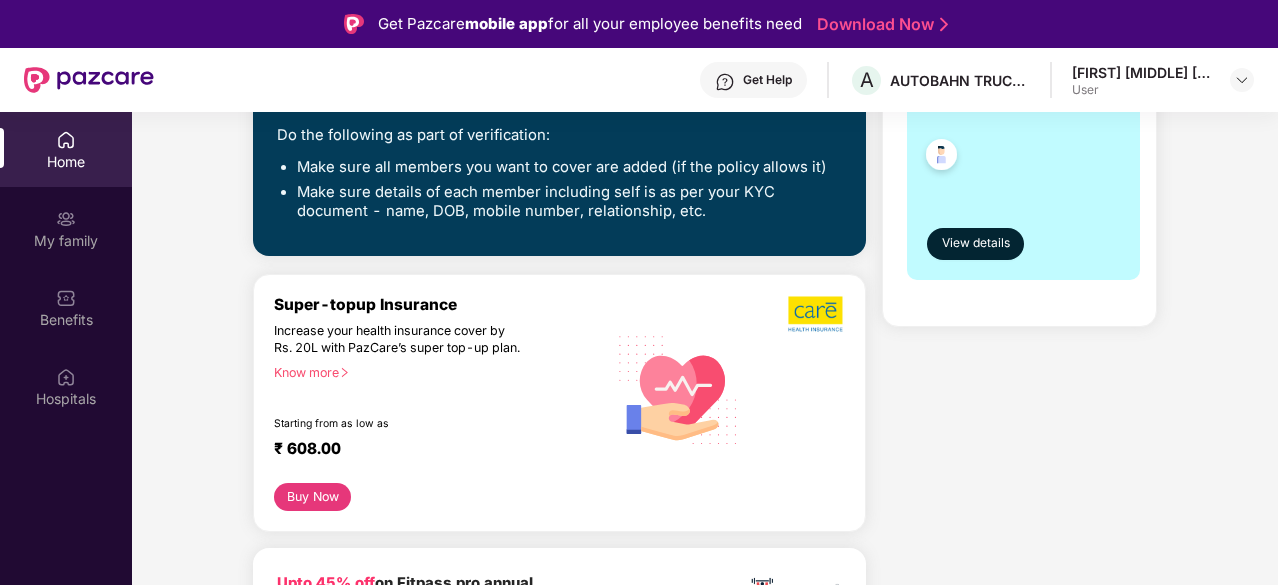 scroll, scrollTop: 472, scrollLeft: 0, axis: vertical 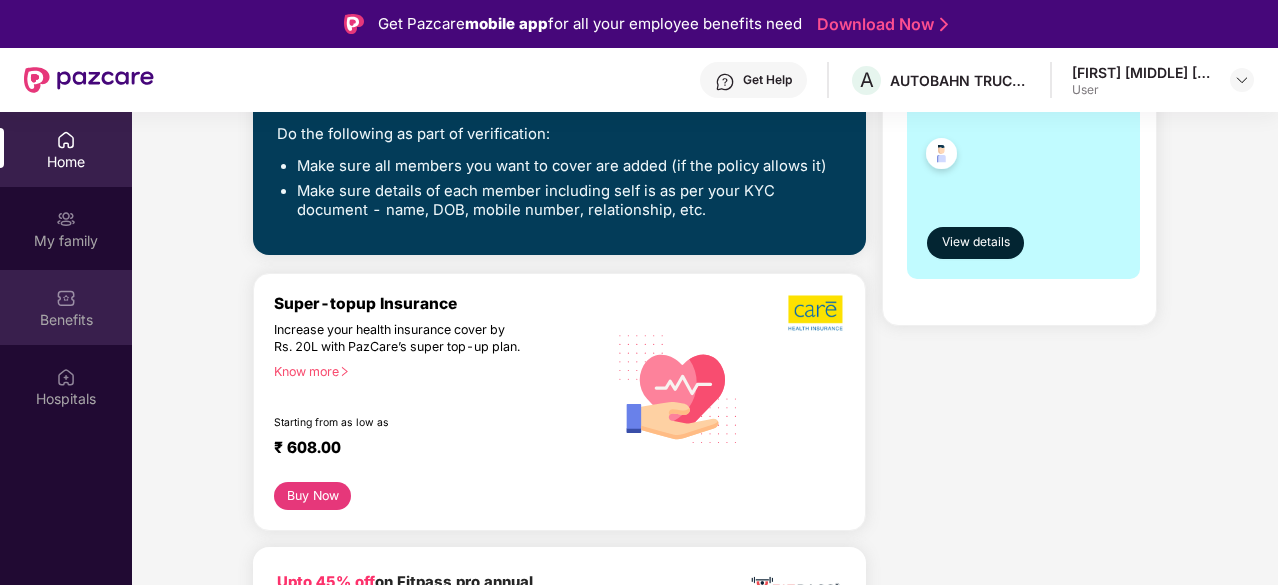 click on "Benefits" at bounding box center [66, 307] 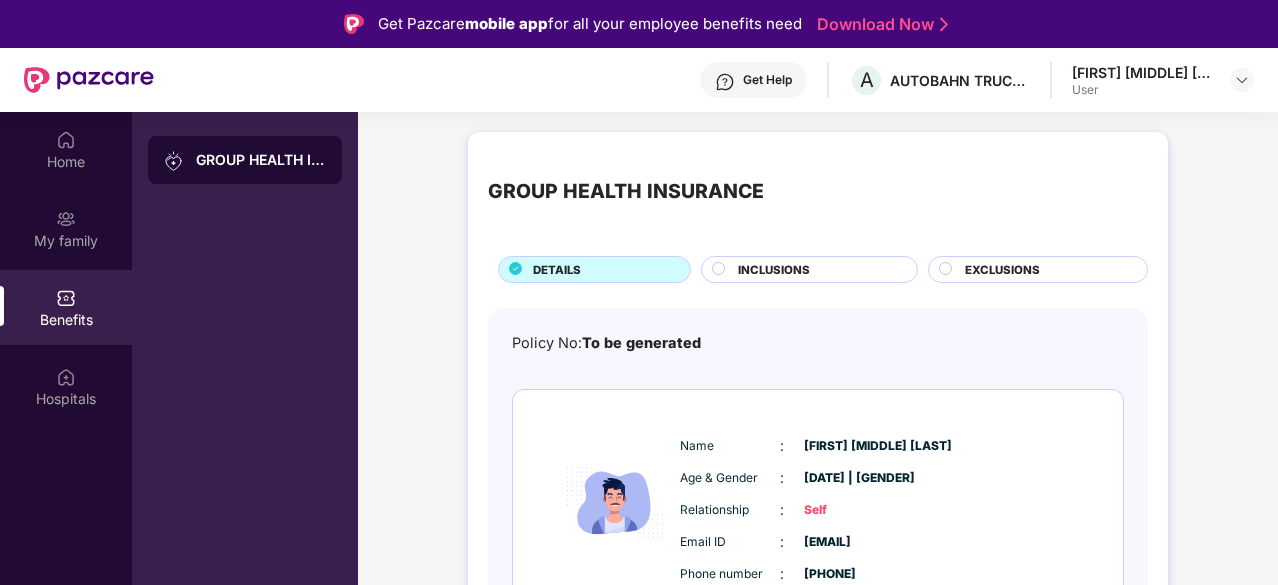 scroll, scrollTop: 97, scrollLeft: 0, axis: vertical 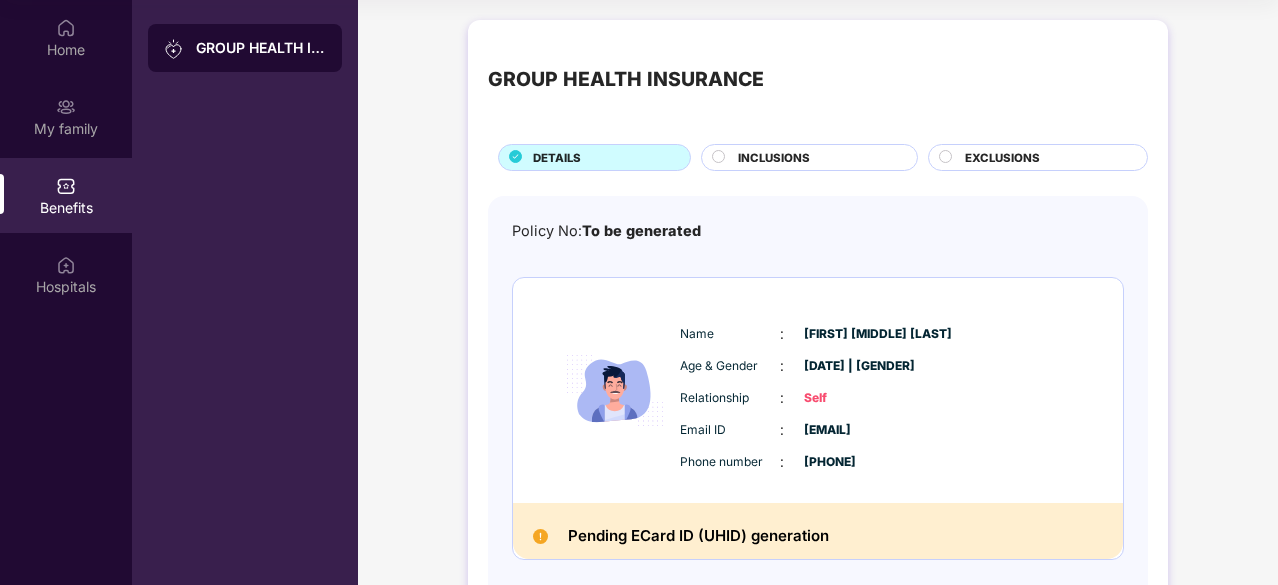 click on "INCLUSIONS" at bounding box center [817, 159] 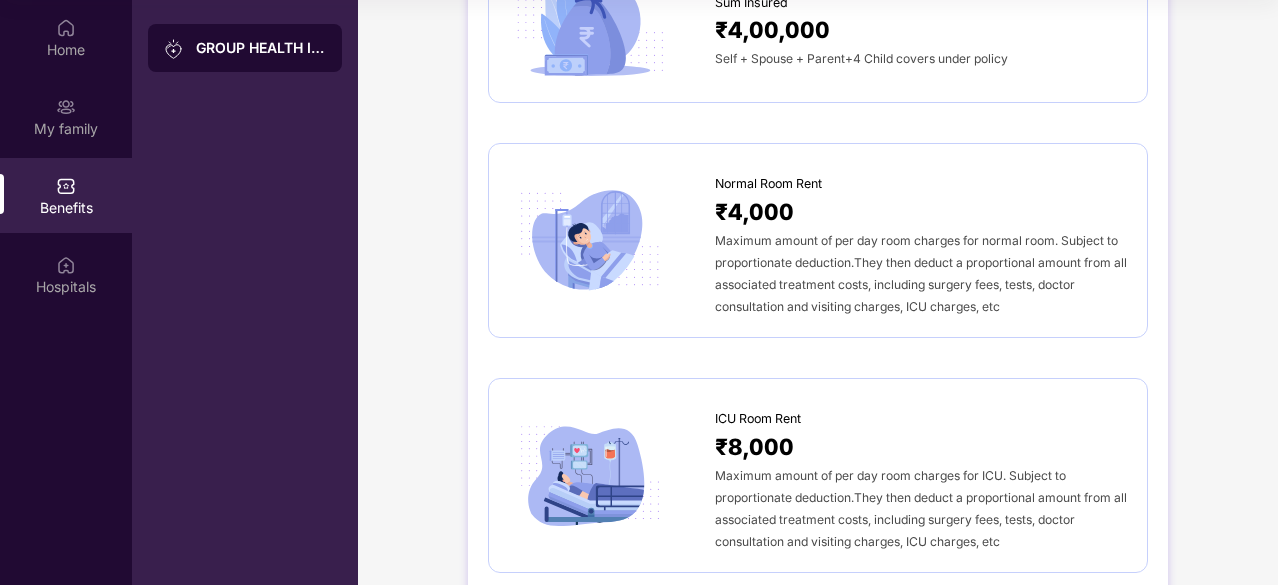 scroll, scrollTop: 0, scrollLeft: 0, axis: both 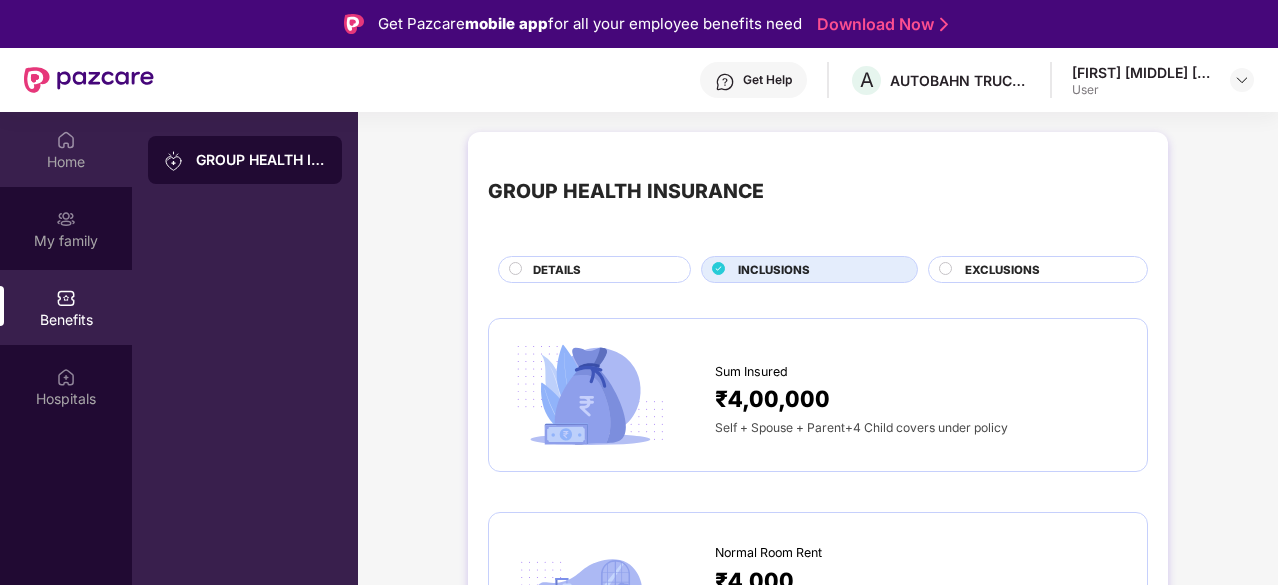 click on "Home" at bounding box center (66, 162) 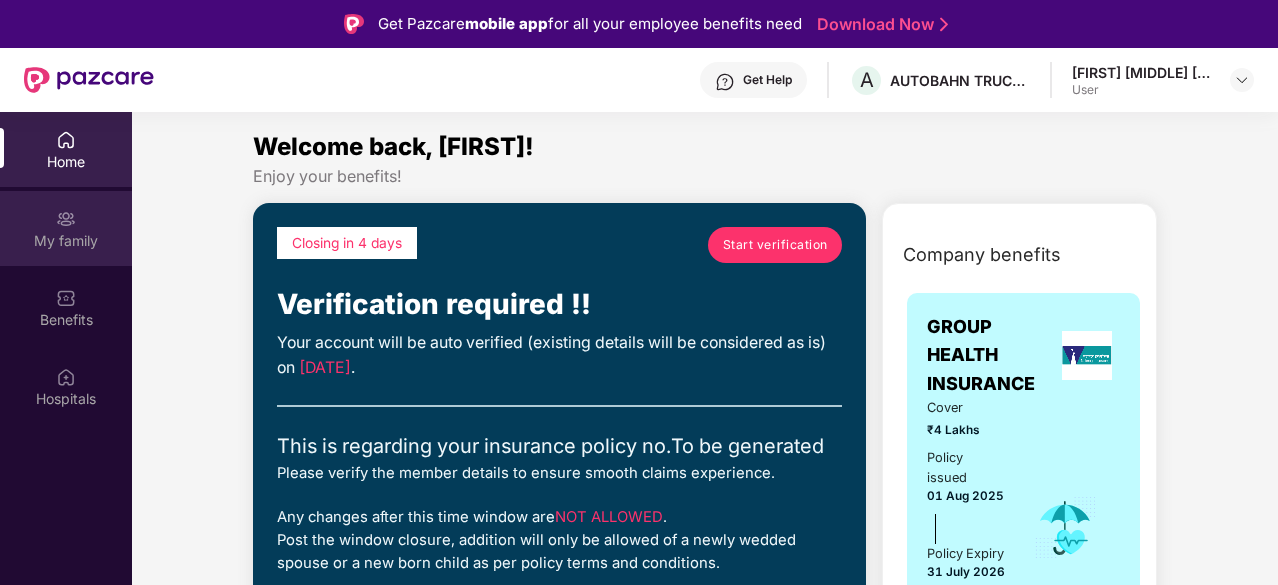 click on "My family" at bounding box center (66, 241) 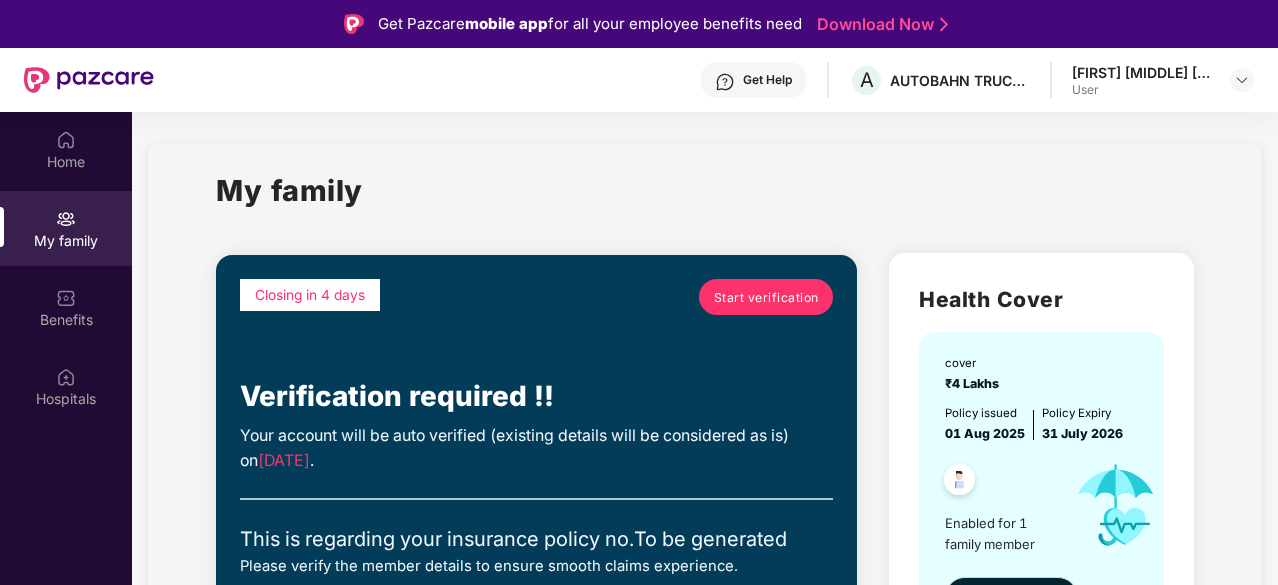 scroll, scrollTop: 148, scrollLeft: 0, axis: vertical 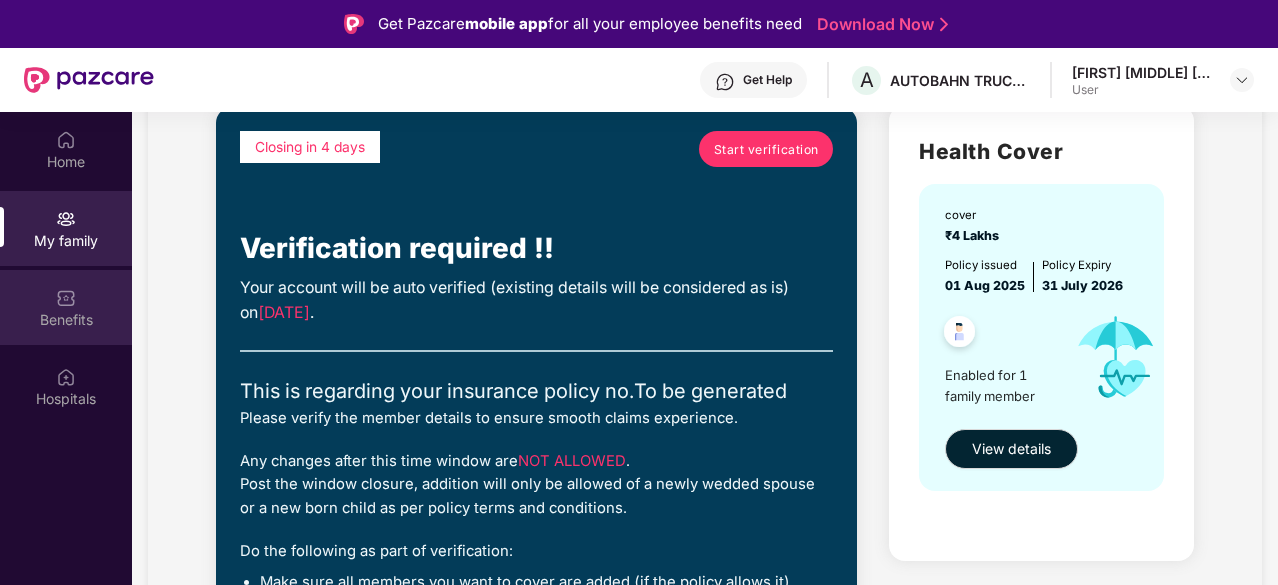 click on "Benefits" at bounding box center [66, 320] 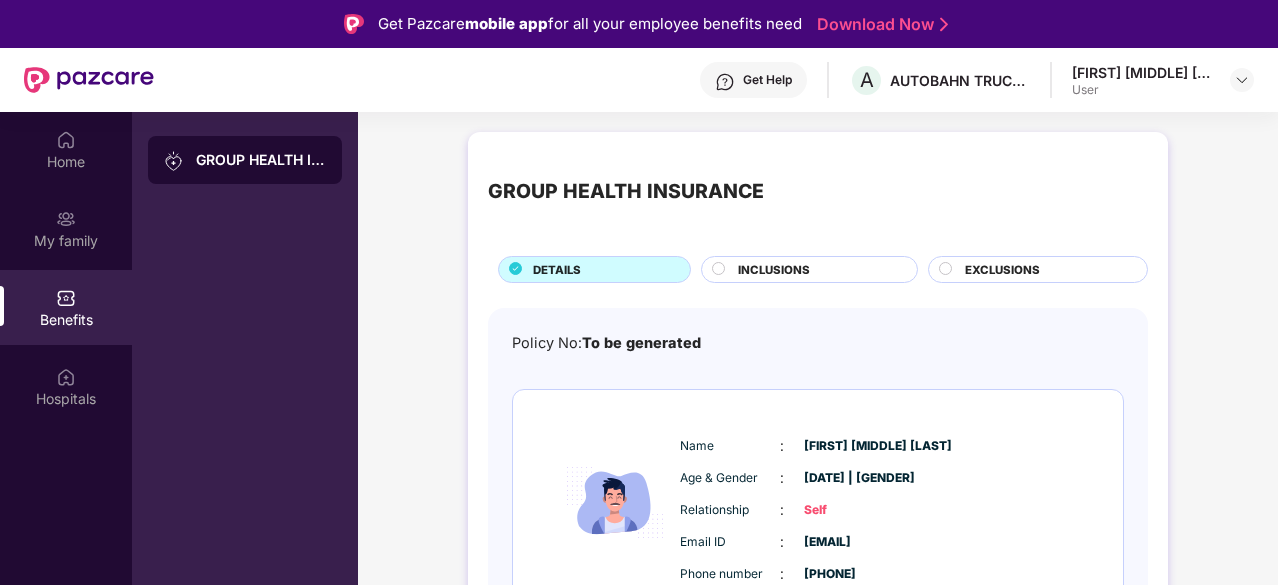 scroll, scrollTop: 97, scrollLeft: 0, axis: vertical 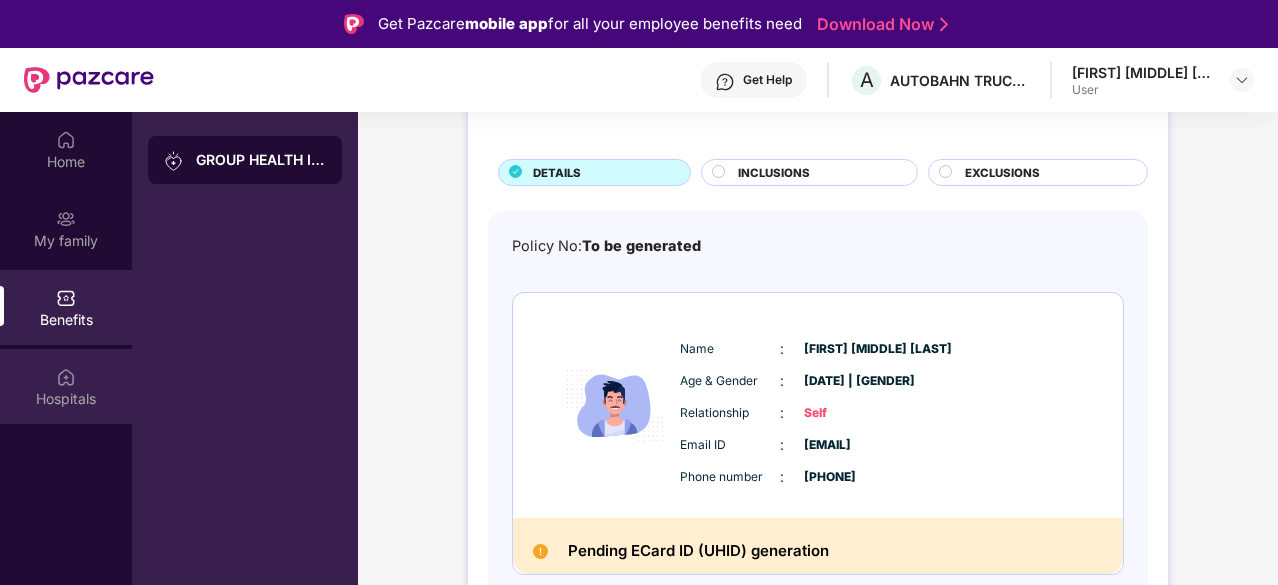 click at bounding box center (66, 377) 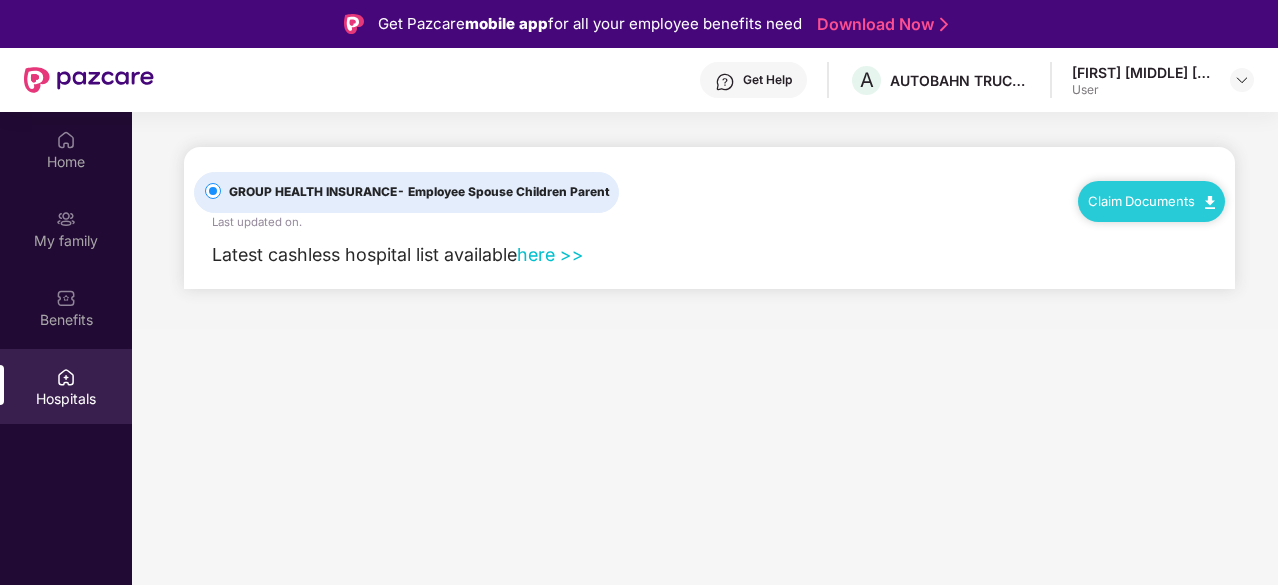 scroll, scrollTop: 0, scrollLeft: 0, axis: both 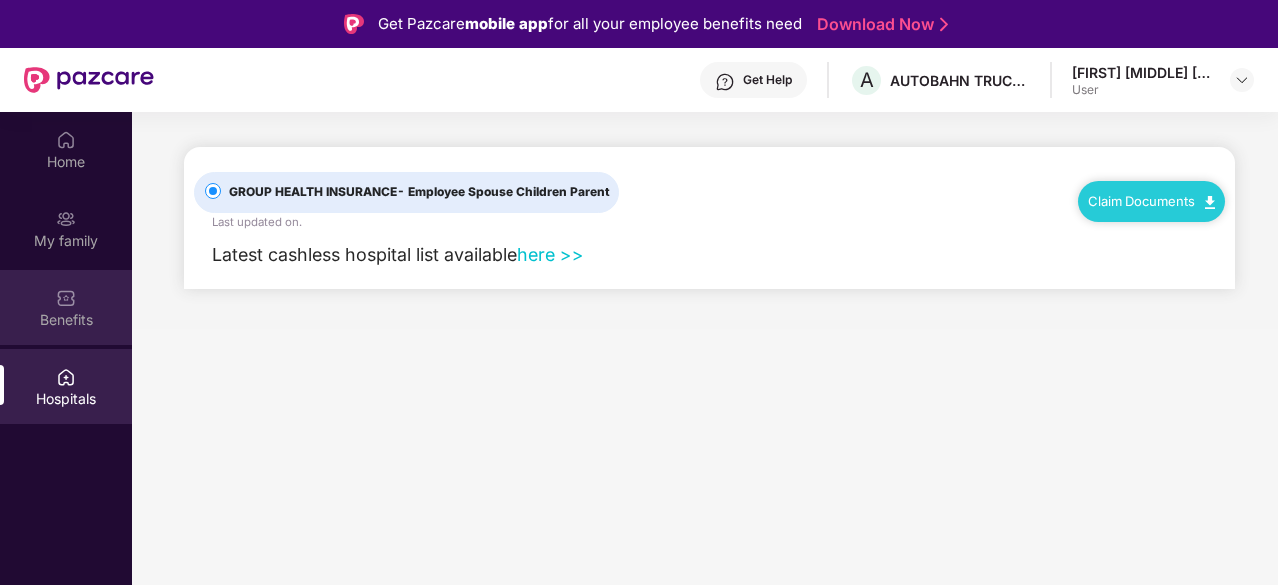 click on "Benefits" at bounding box center [66, 320] 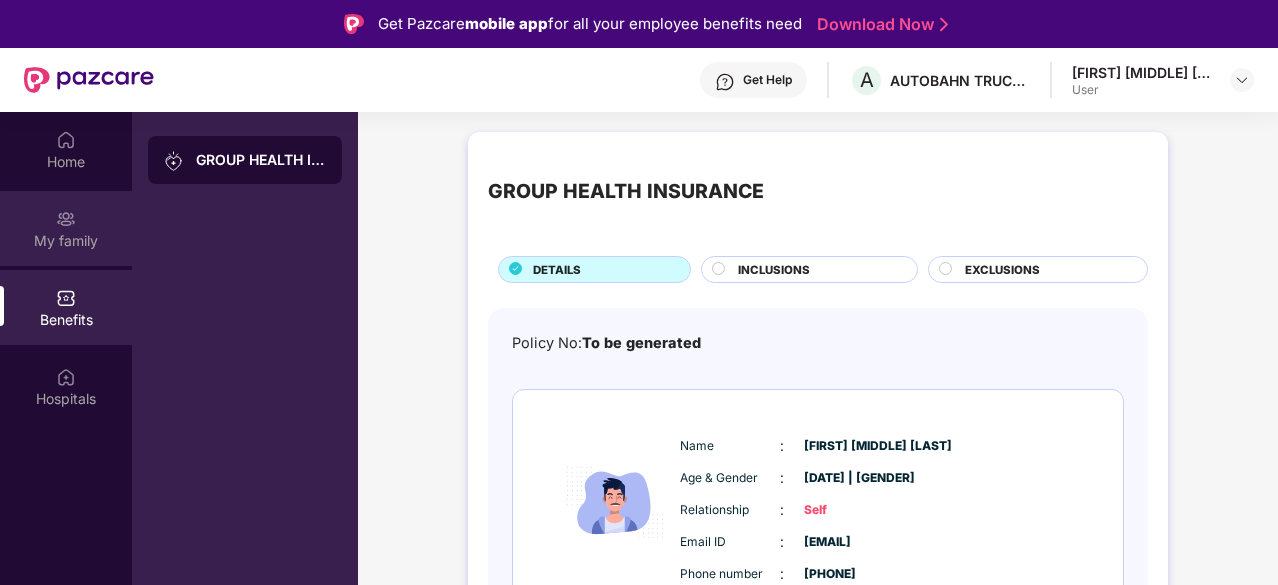 click on "My family" at bounding box center (66, 228) 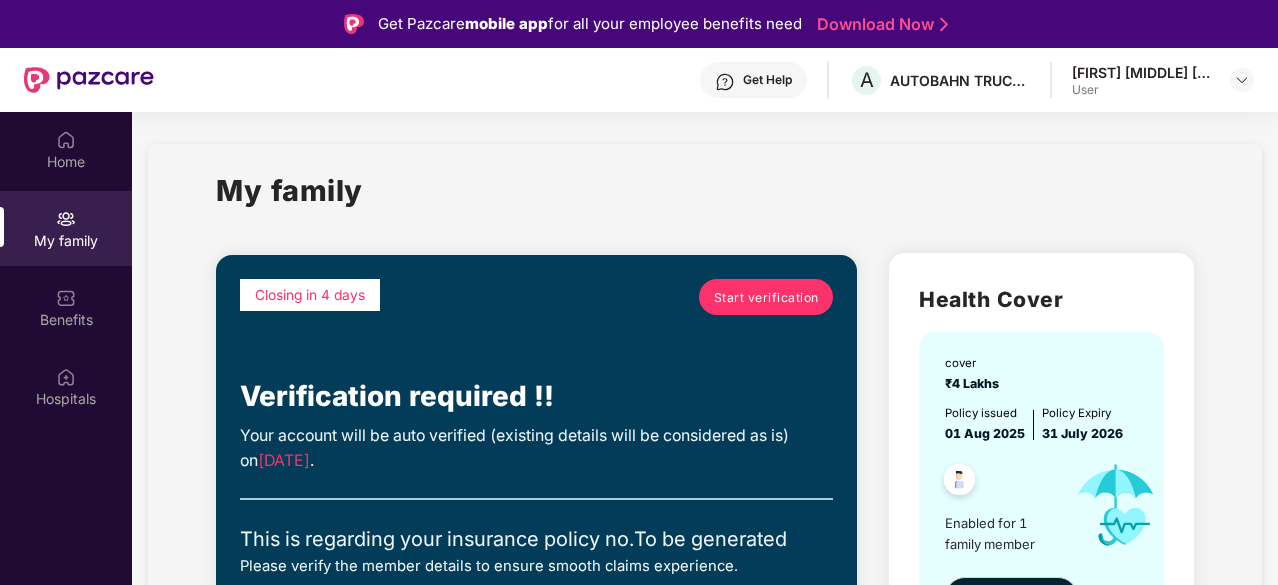 scroll, scrollTop: 707, scrollLeft: 0, axis: vertical 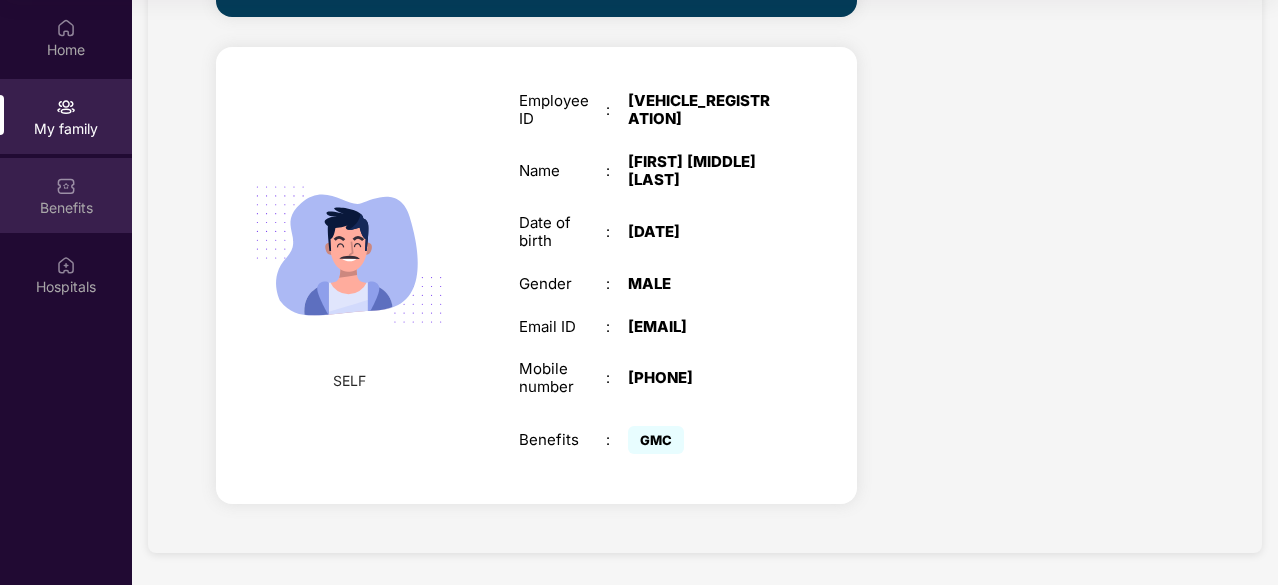 click at bounding box center [66, 186] 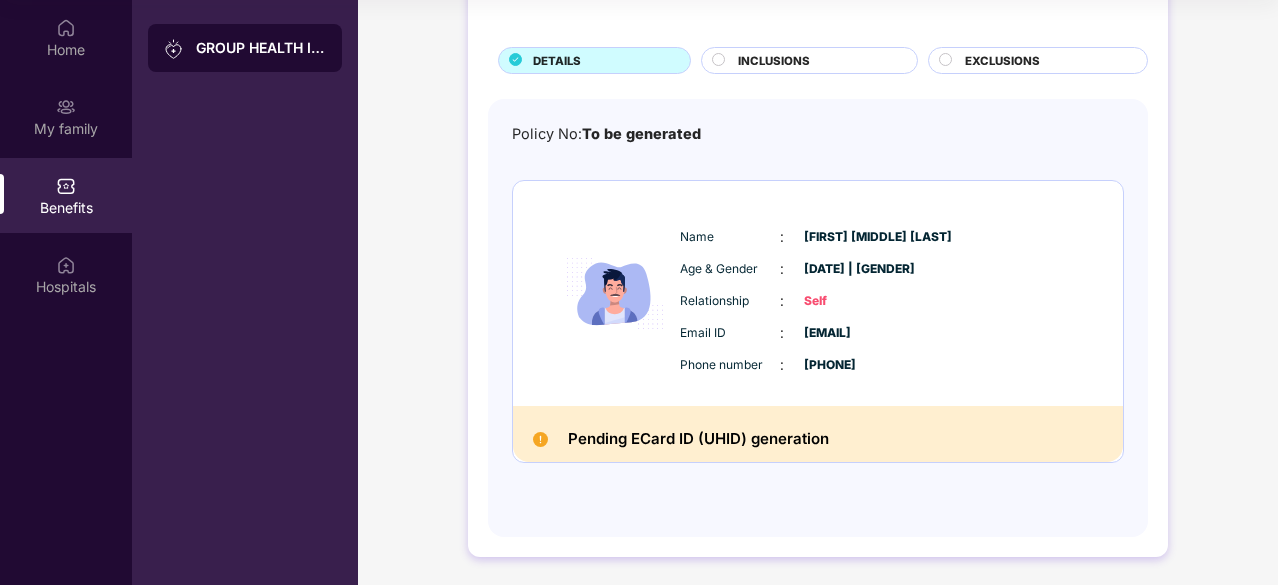 scroll, scrollTop: 0, scrollLeft: 0, axis: both 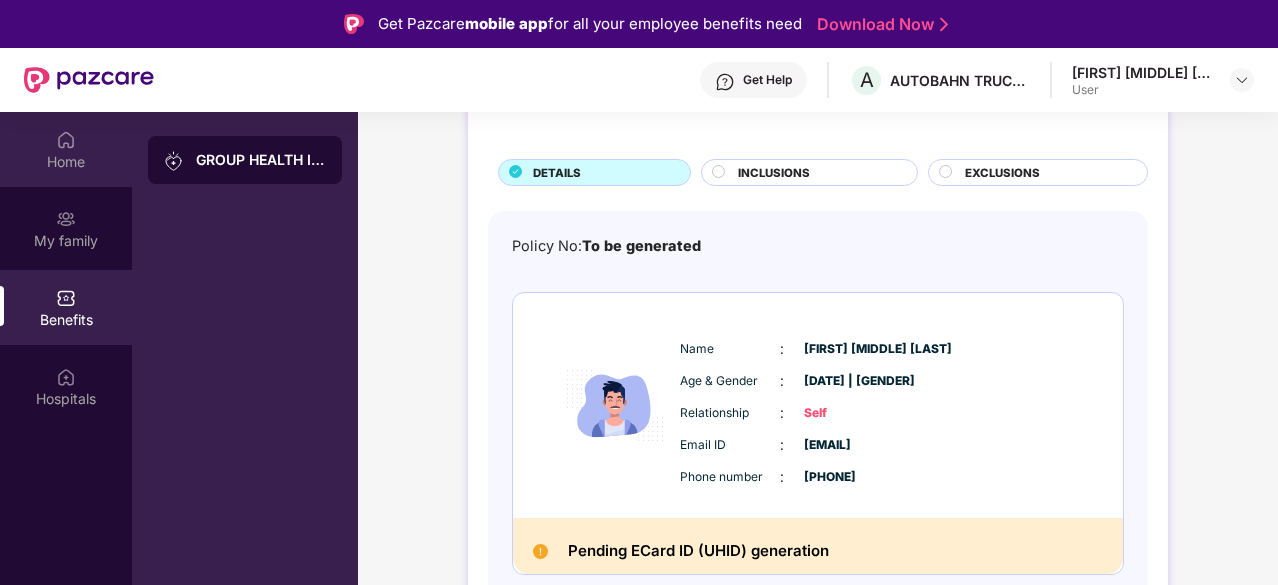 click at bounding box center (66, 140) 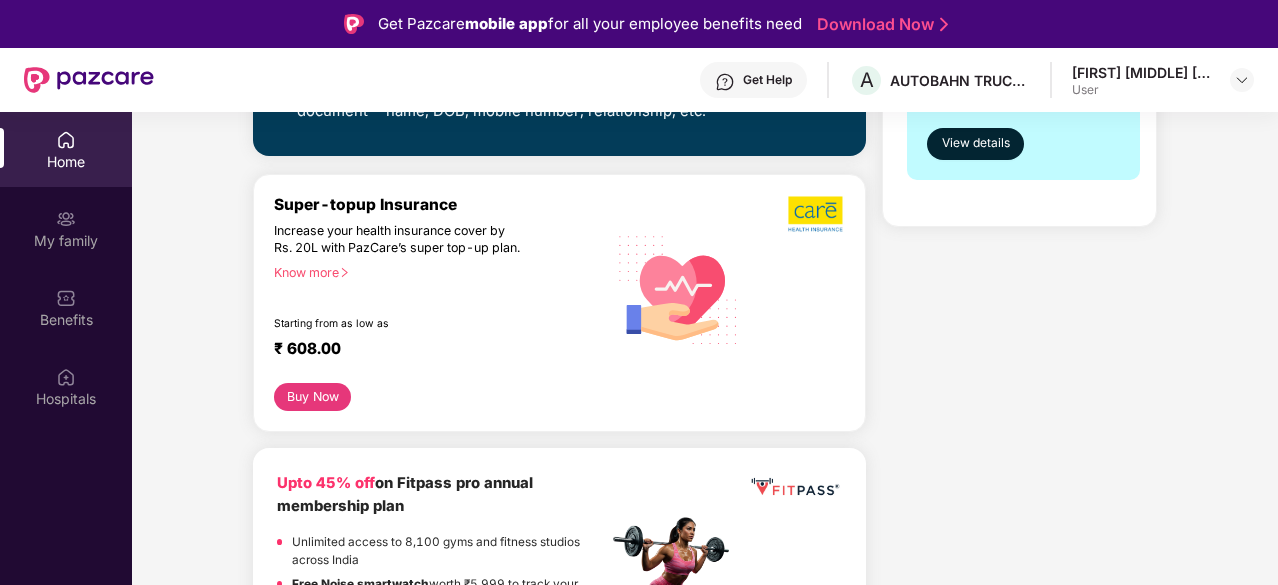 scroll, scrollTop: 558, scrollLeft: 0, axis: vertical 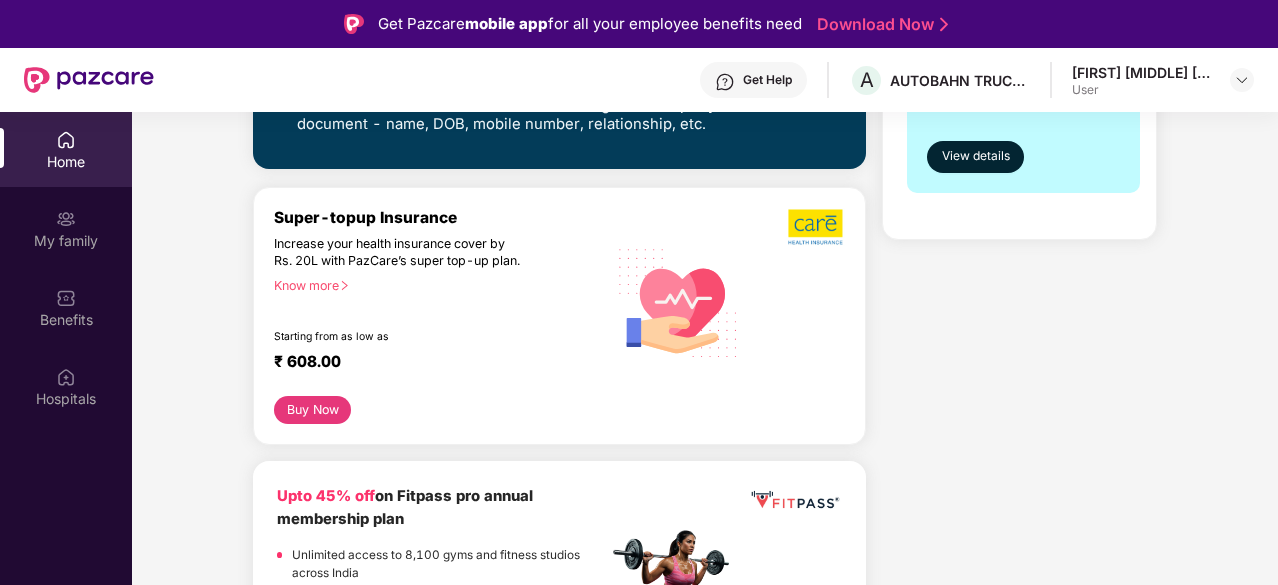 click on "Know more" at bounding box center (434, 285) 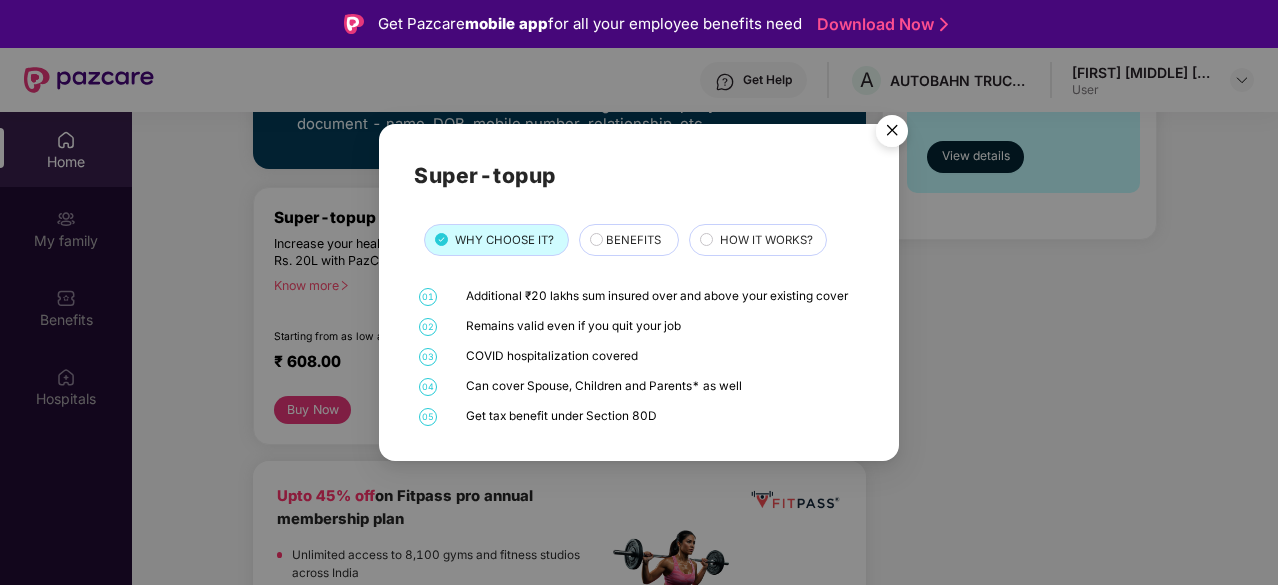 click on "Super-topup WHY CHOOSE IT? BENEFITS HOW IT WORKS? 01 Additional ₹20 lakhs sum insured over and above your existing cover 02  Remains valid even if you quit your job 03 COVID hospitalization covered 04 Can cover Spouse, Children and Parents* as well 05 Get tax benefit under Section 80D" at bounding box center (639, 292) 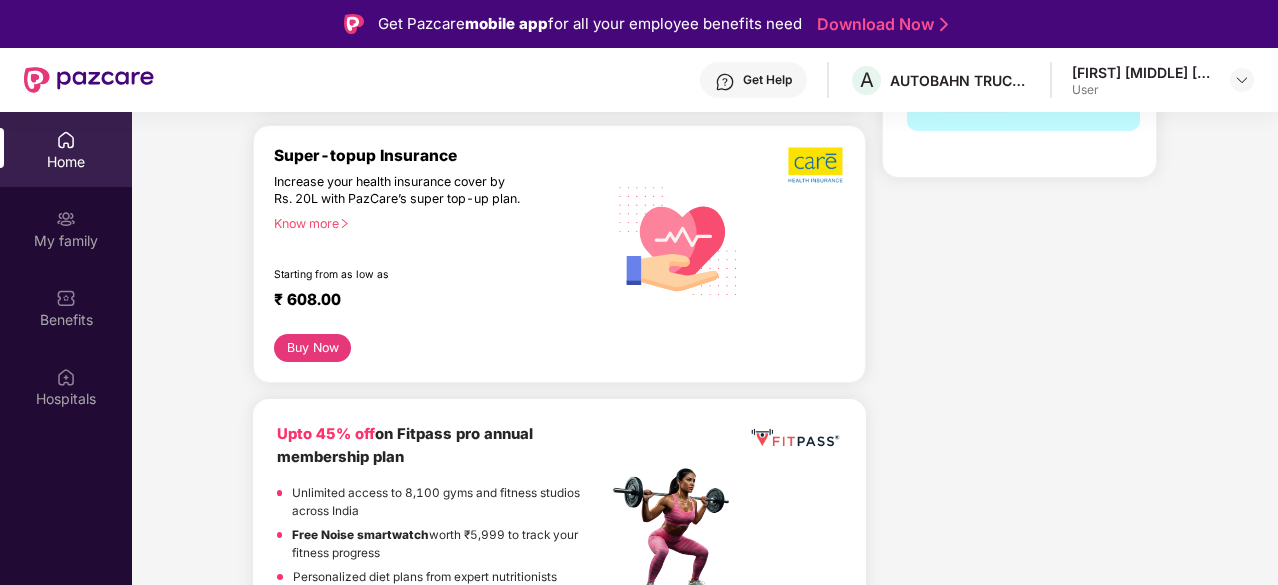 scroll, scrollTop: 621, scrollLeft: 0, axis: vertical 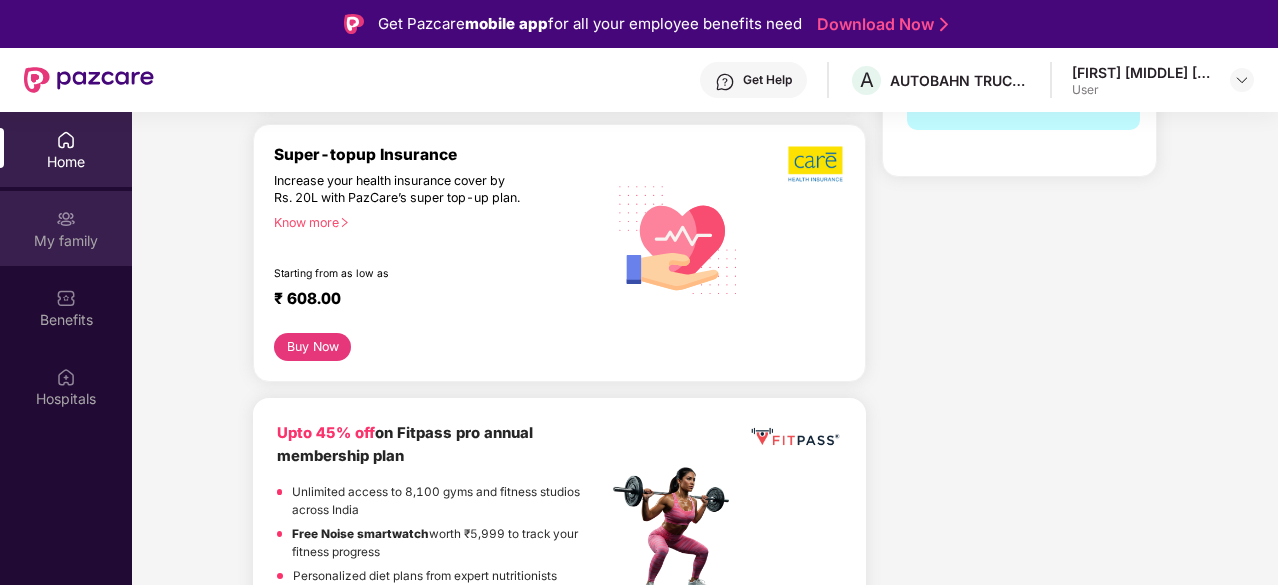 click on "My family" at bounding box center (66, 241) 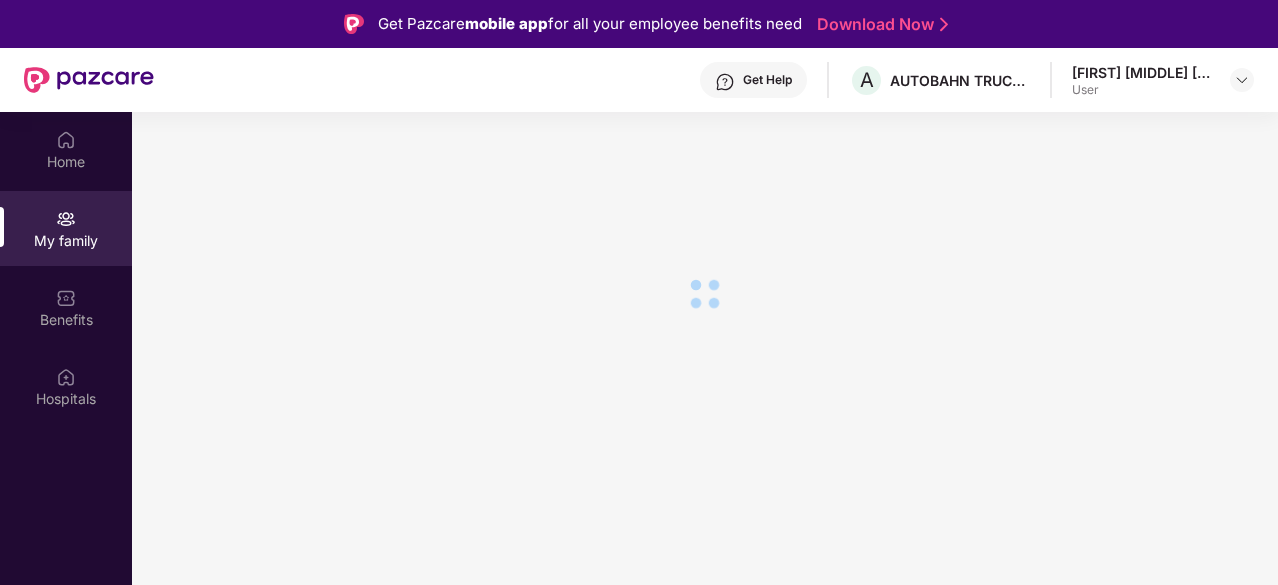scroll, scrollTop: 0, scrollLeft: 0, axis: both 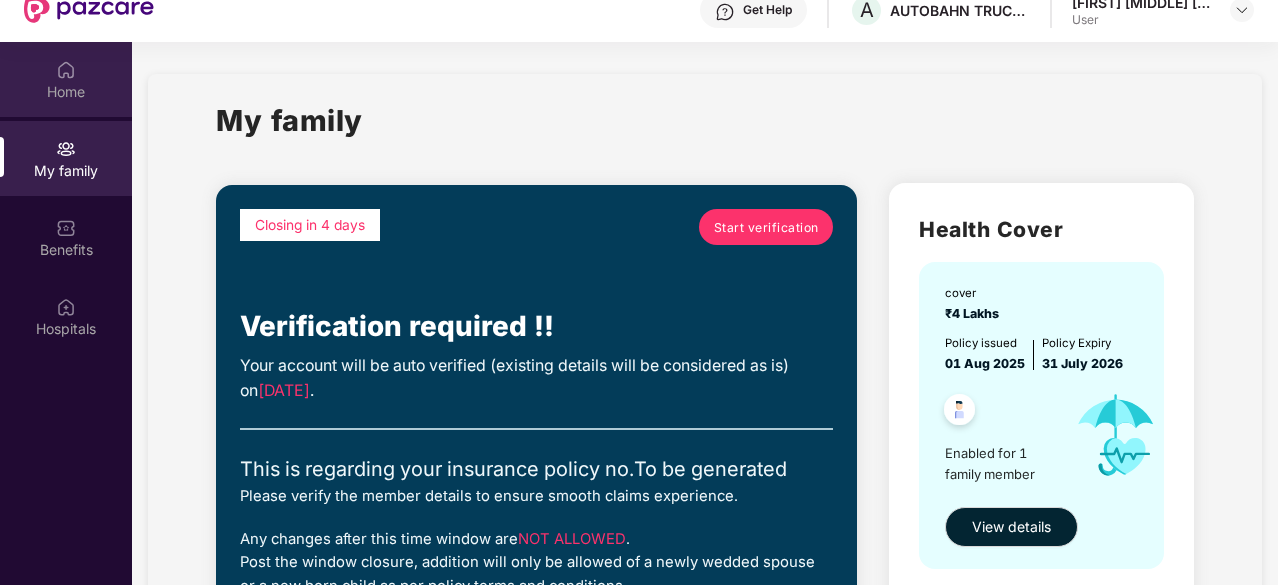 click on "Home" at bounding box center (66, 79) 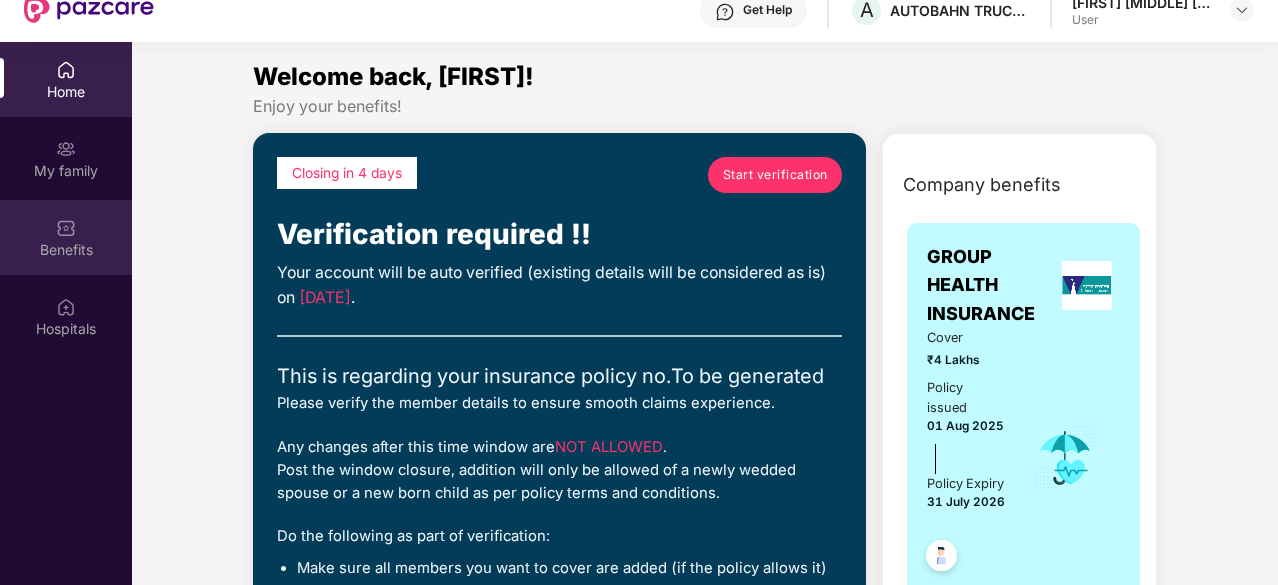 click on "Benefits" at bounding box center (66, 237) 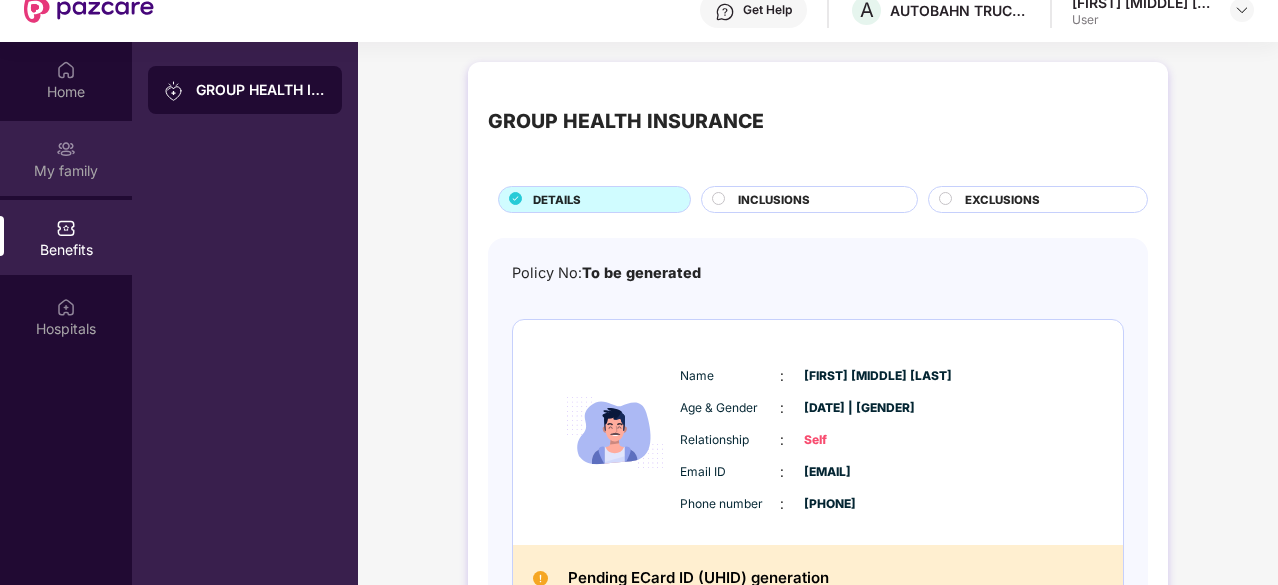 click on "My family" at bounding box center (66, 158) 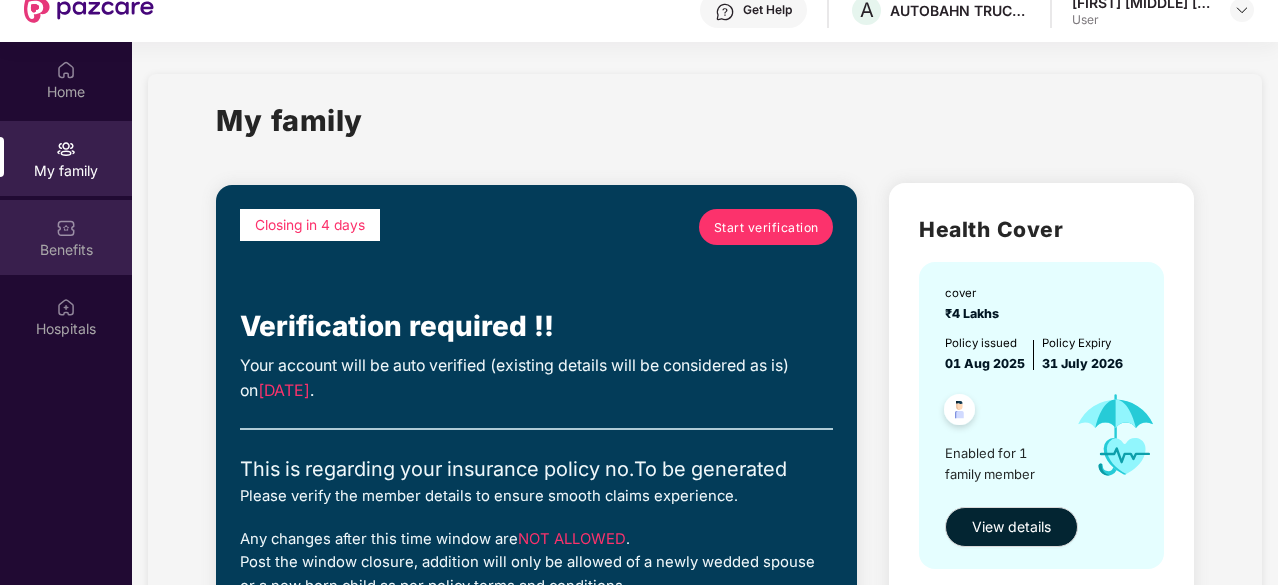 click on "Benefits" at bounding box center (66, 237) 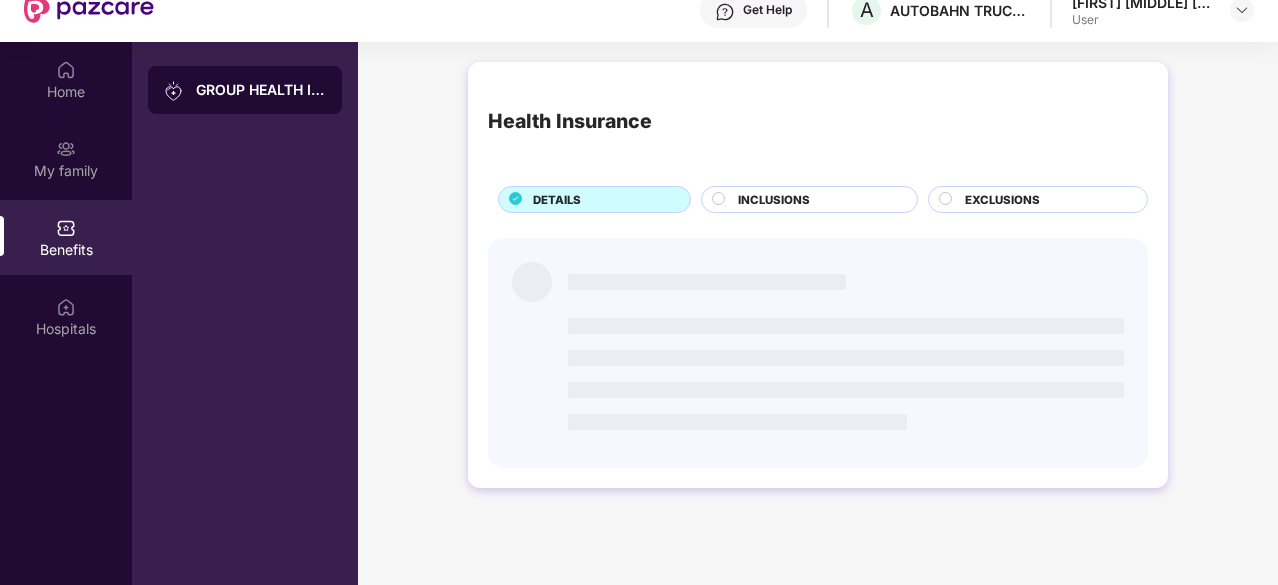 scroll, scrollTop: 112, scrollLeft: 0, axis: vertical 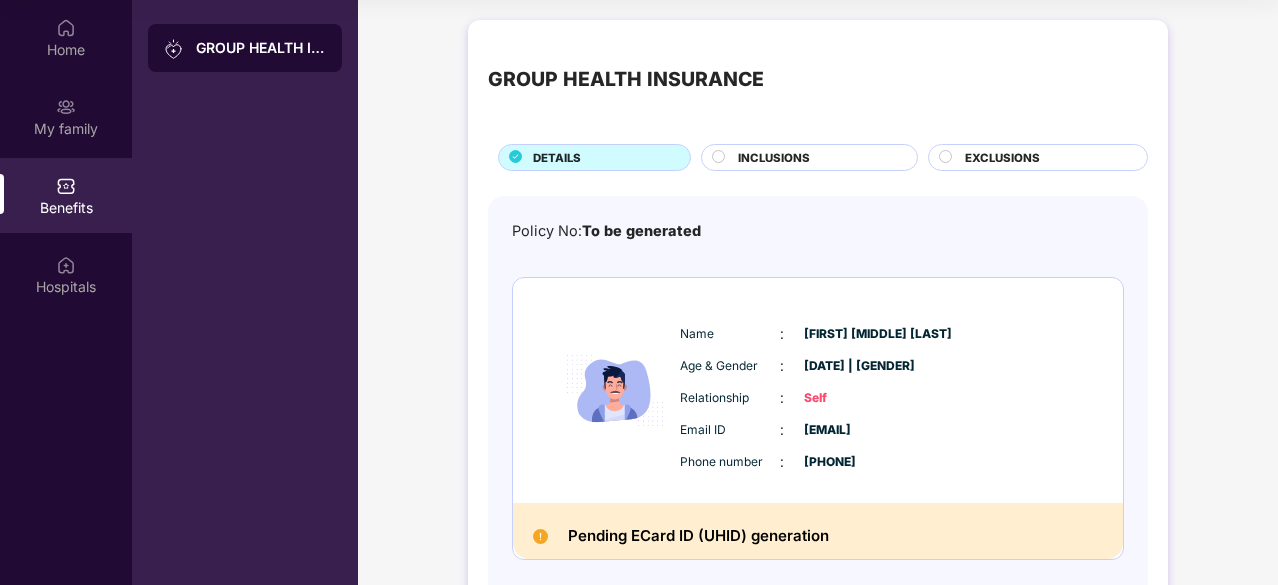 click 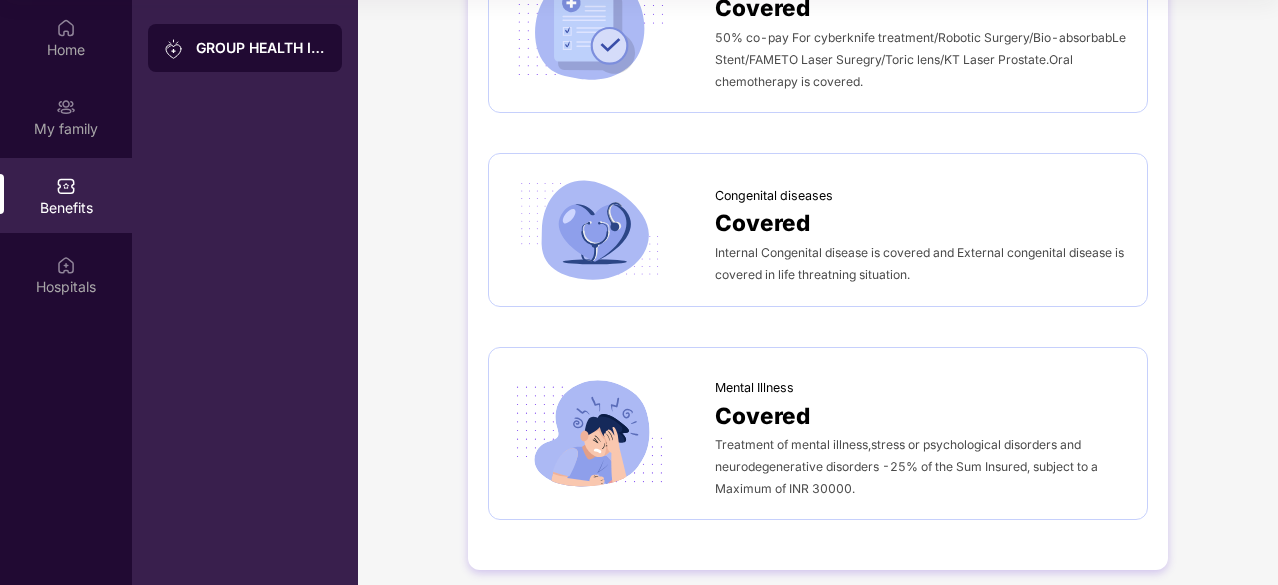 scroll, scrollTop: 3520, scrollLeft: 0, axis: vertical 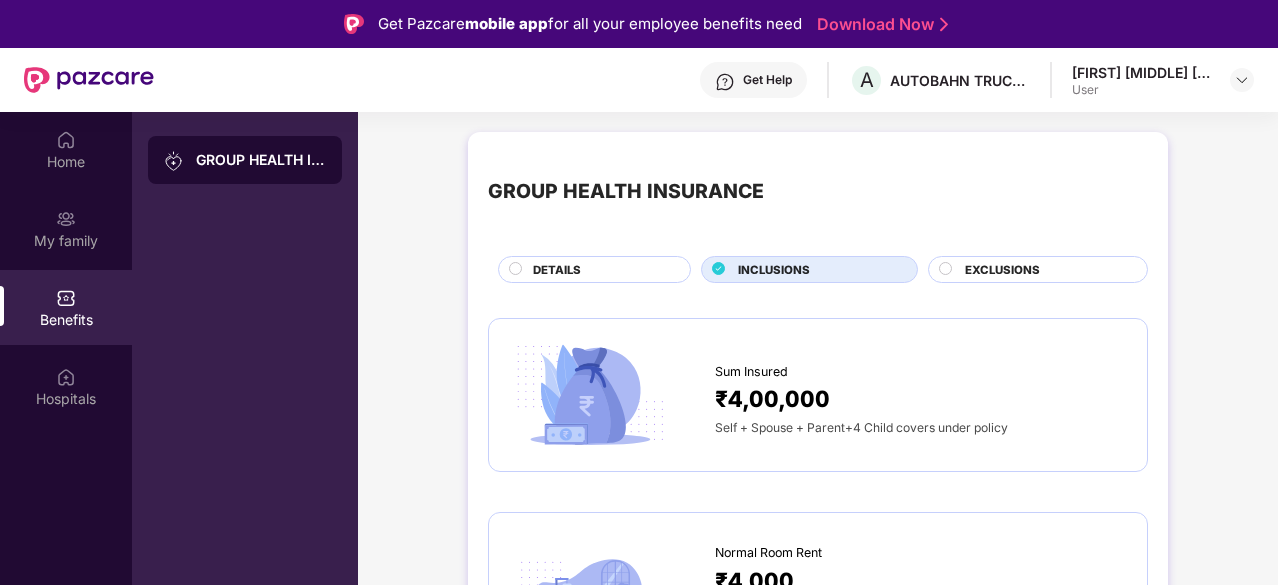 click 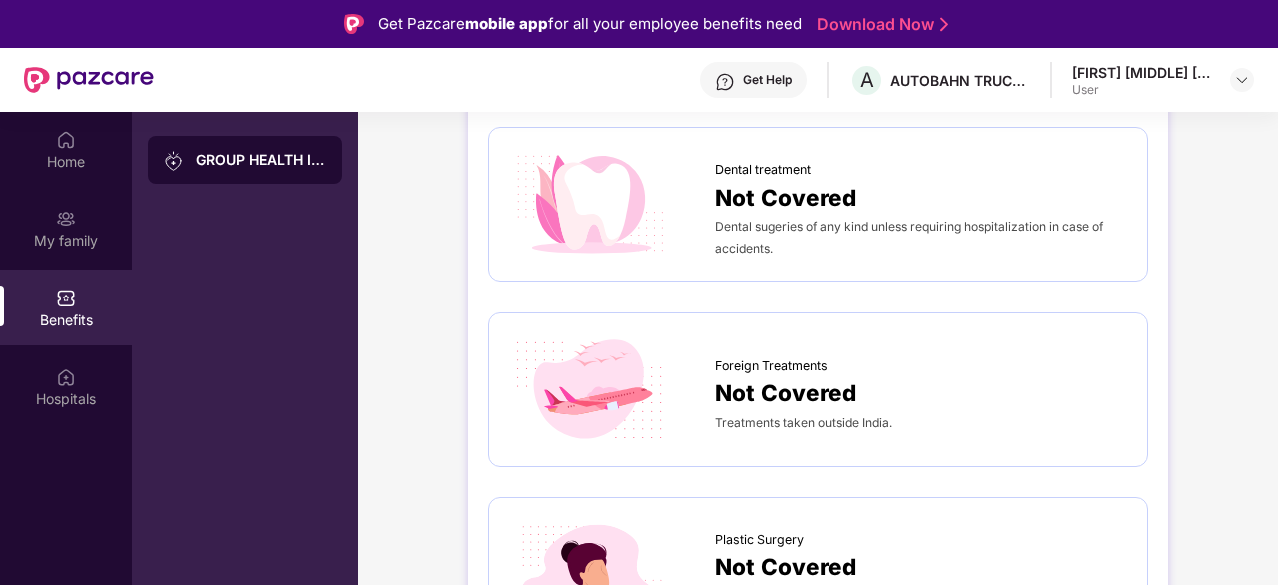 scroll, scrollTop: 792, scrollLeft: 0, axis: vertical 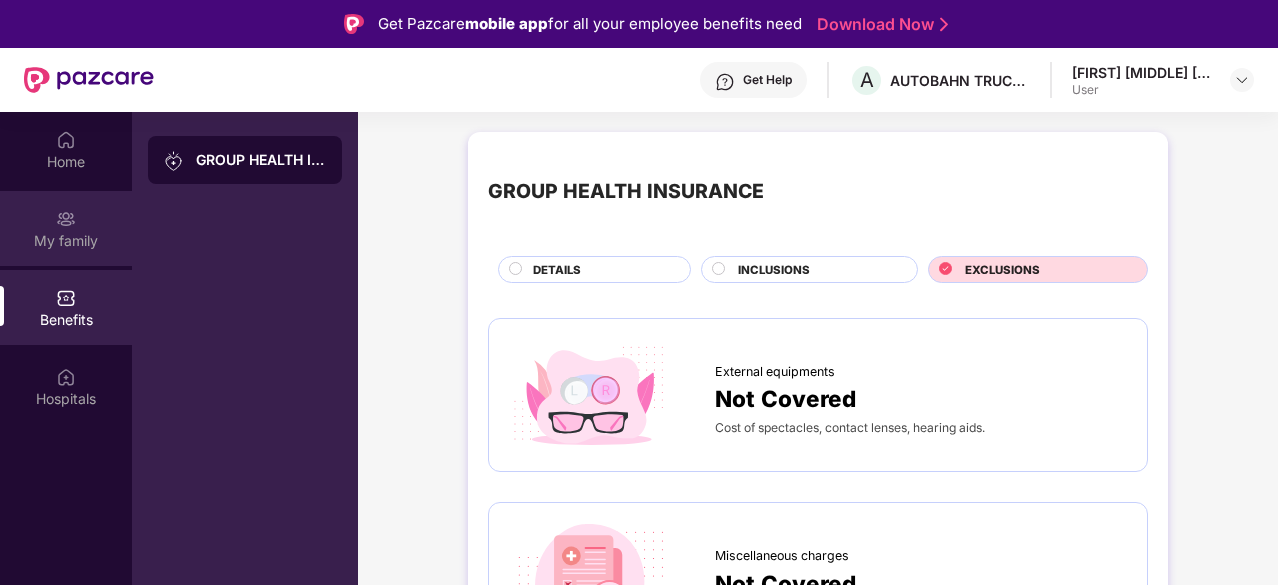 click on "My family" at bounding box center (66, 241) 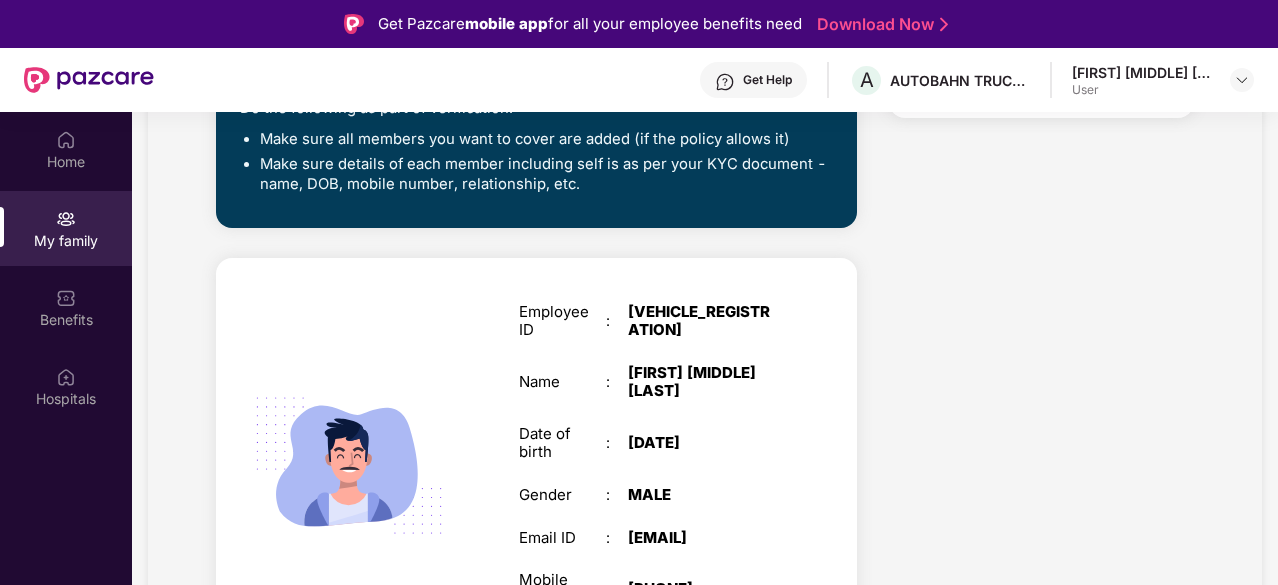scroll, scrollTop: 707, scrollLeft: 0, axis: vertical 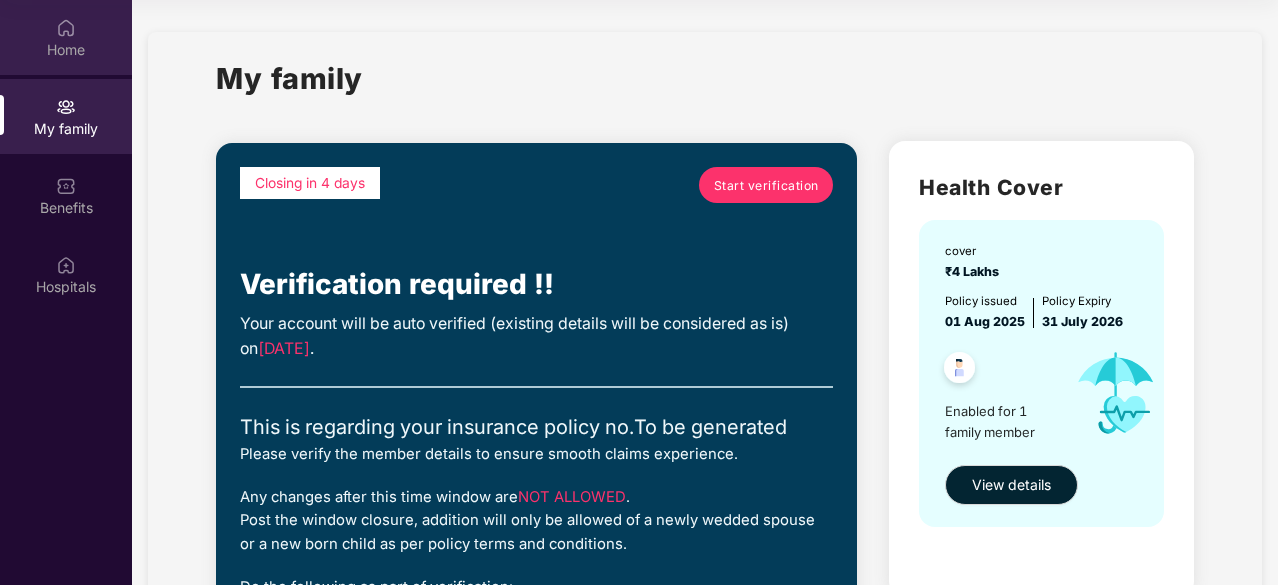 click on "Home" at bounding box center [66, 50] 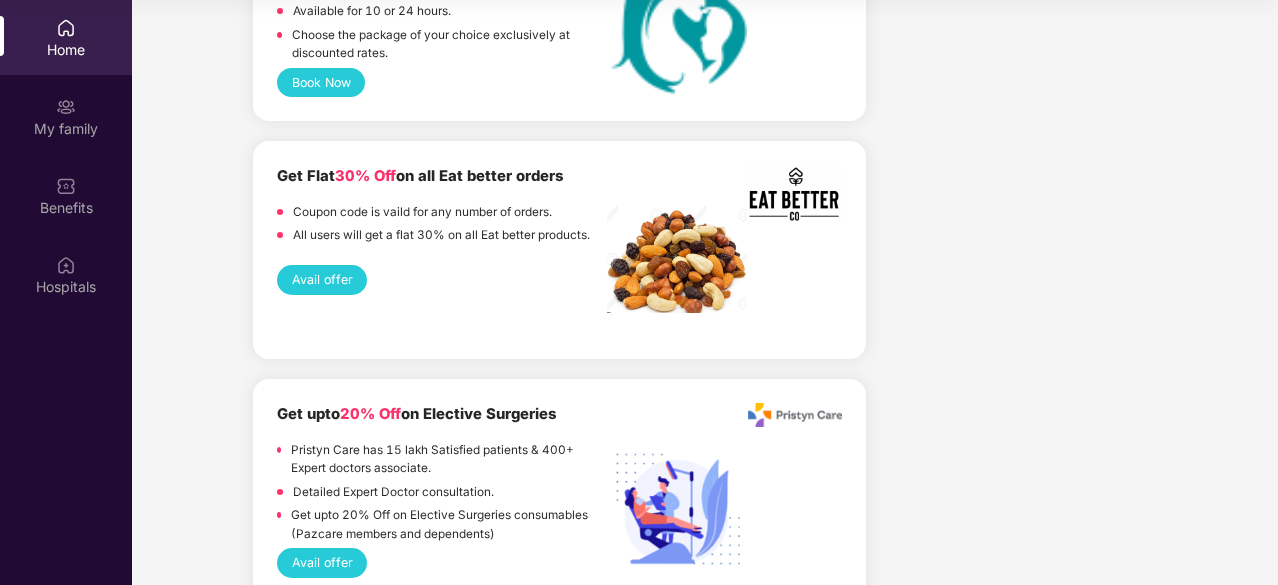 scroll, scrollTop: 5835, scrollLeft: 0, axis: vertical 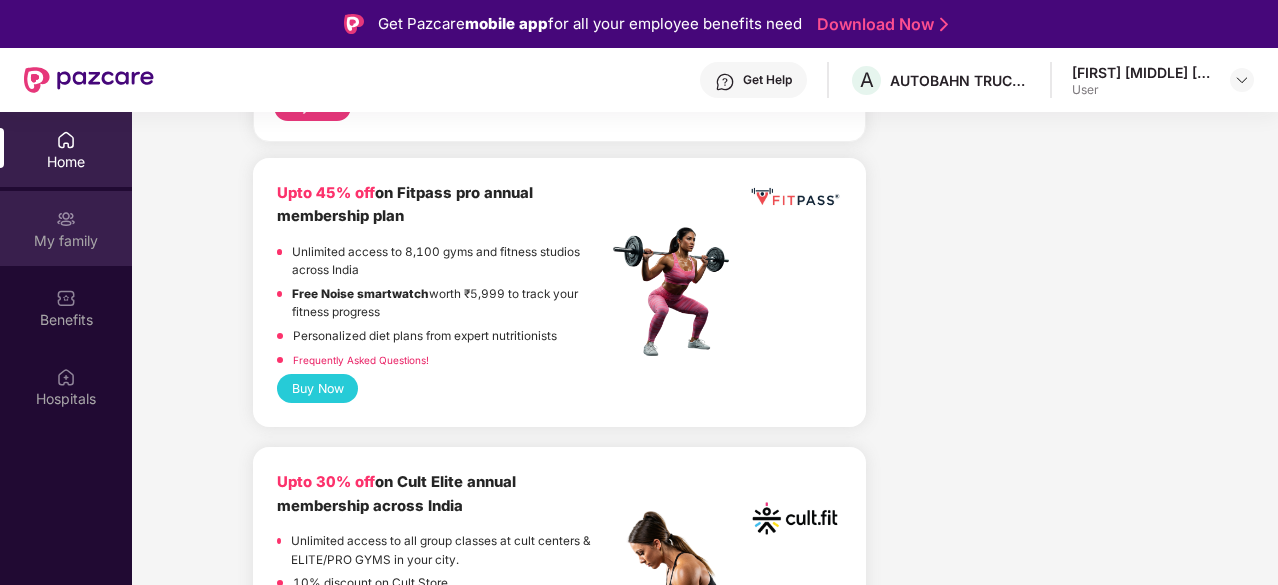 click on "My family" at bounding box center [66, 228] 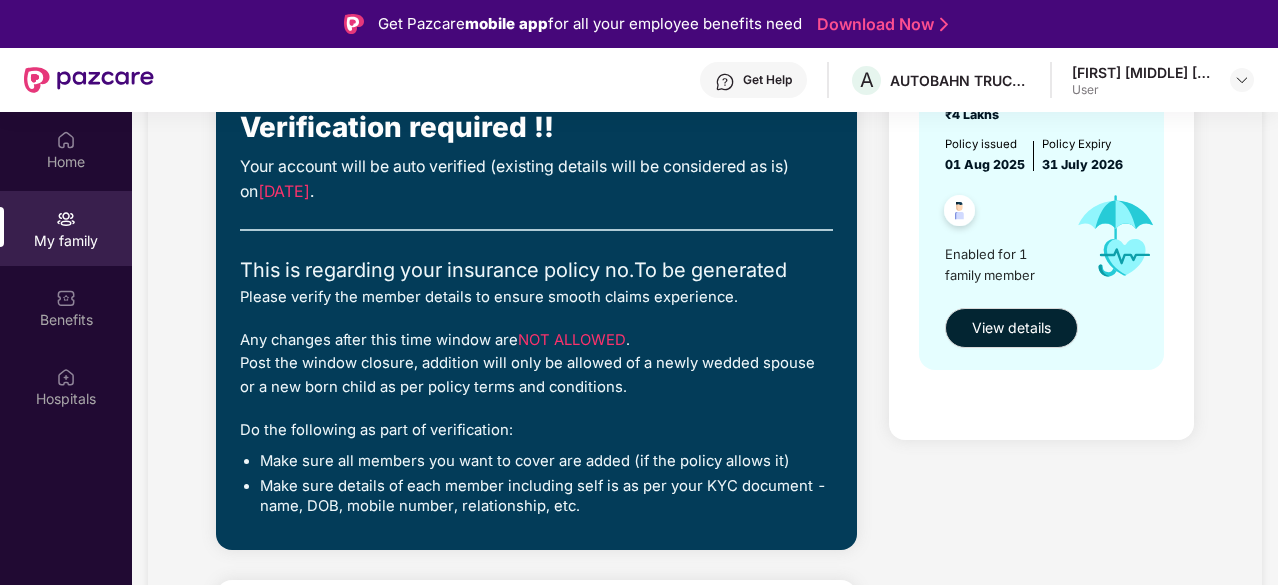 scroll, scrollTop: 707, scrollLeft: 0, axis: vertical 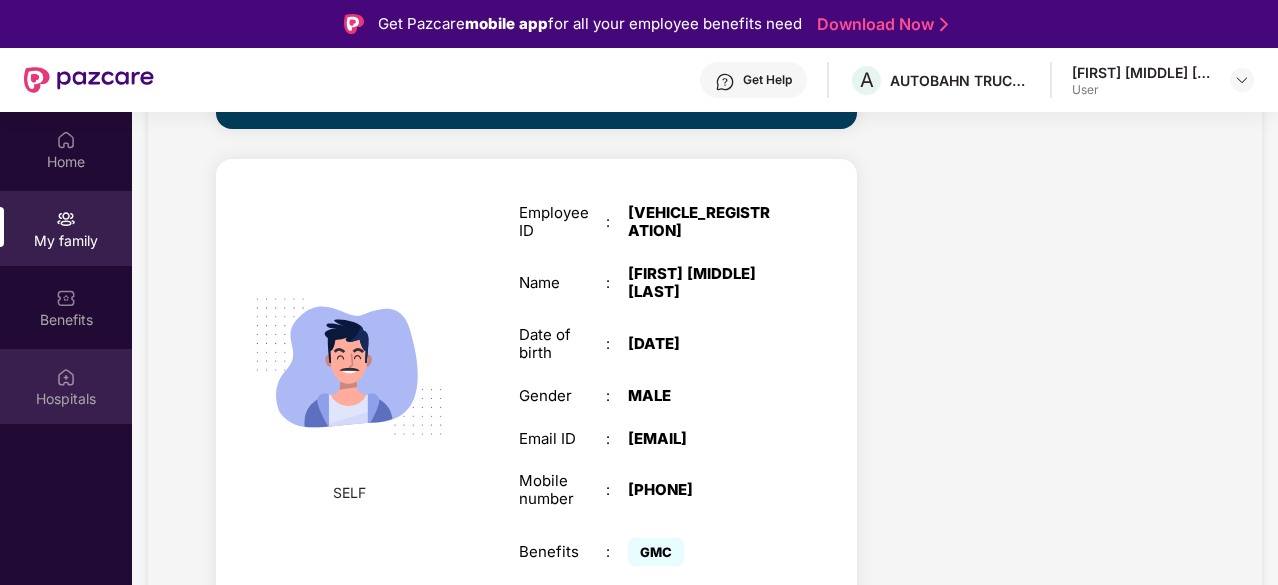 click at bounding box center [66, 377] 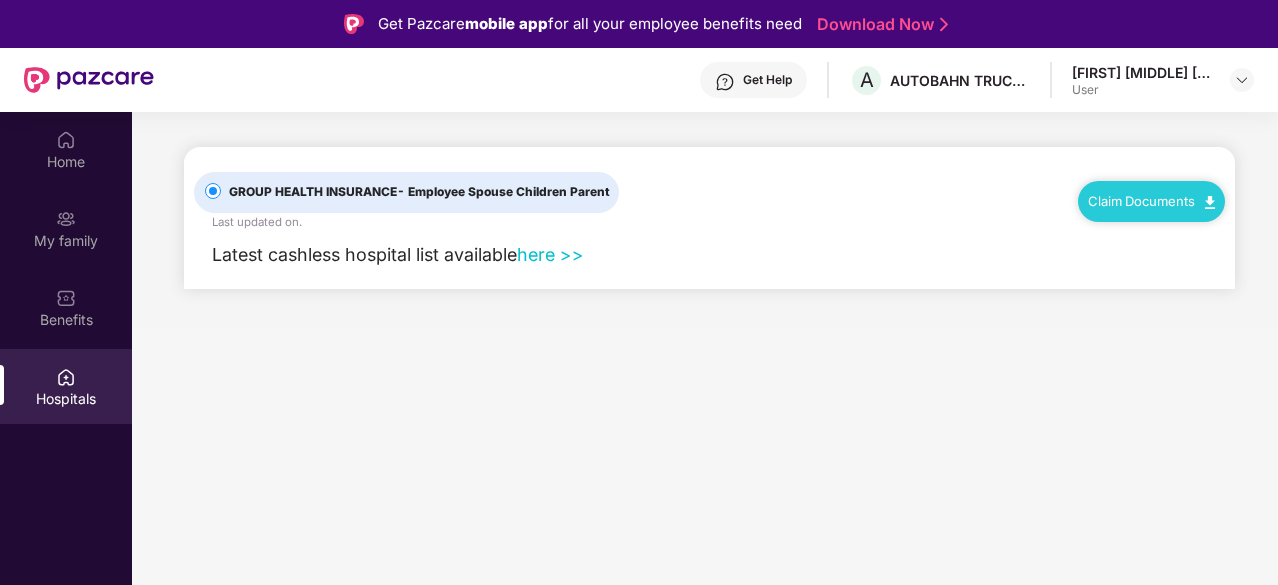scroll, scrollTop: 0, scrollLeft: 0, axis: both 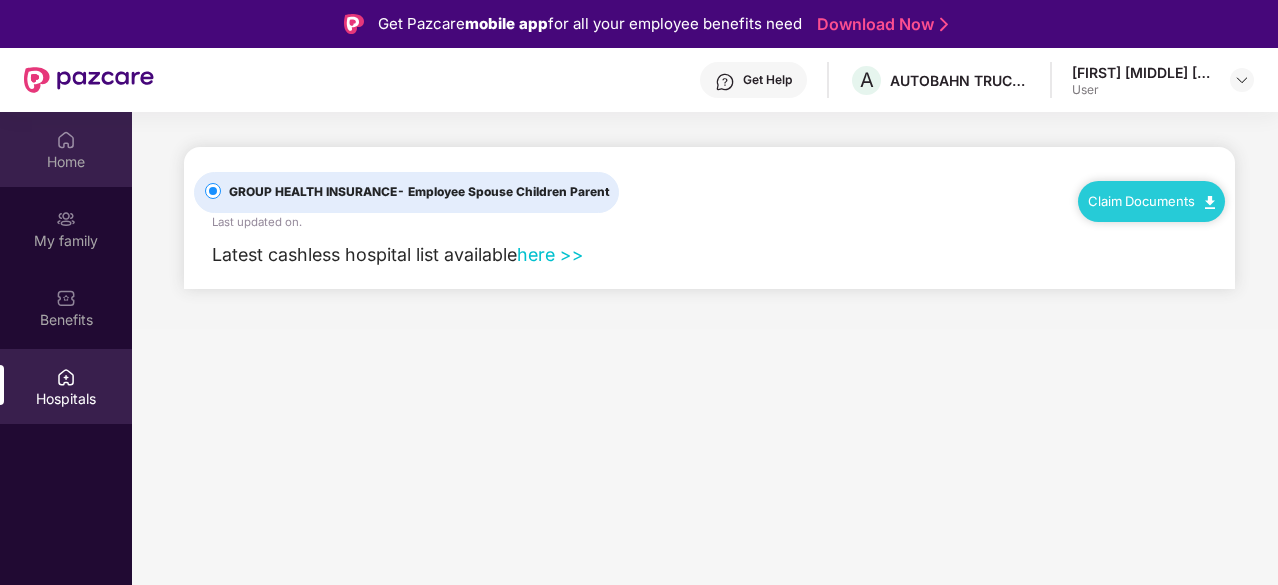 click on "Home" at bounding box center (66, 162) 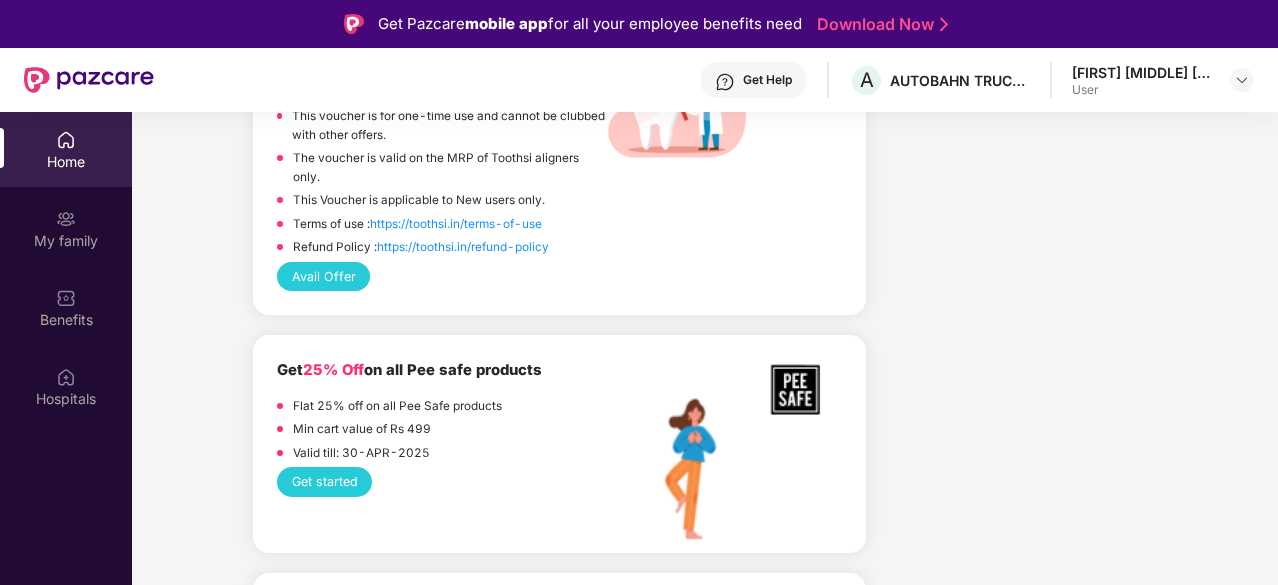 scroll, scrollTop: 5835, scrollLeft: 0, axis: vertical 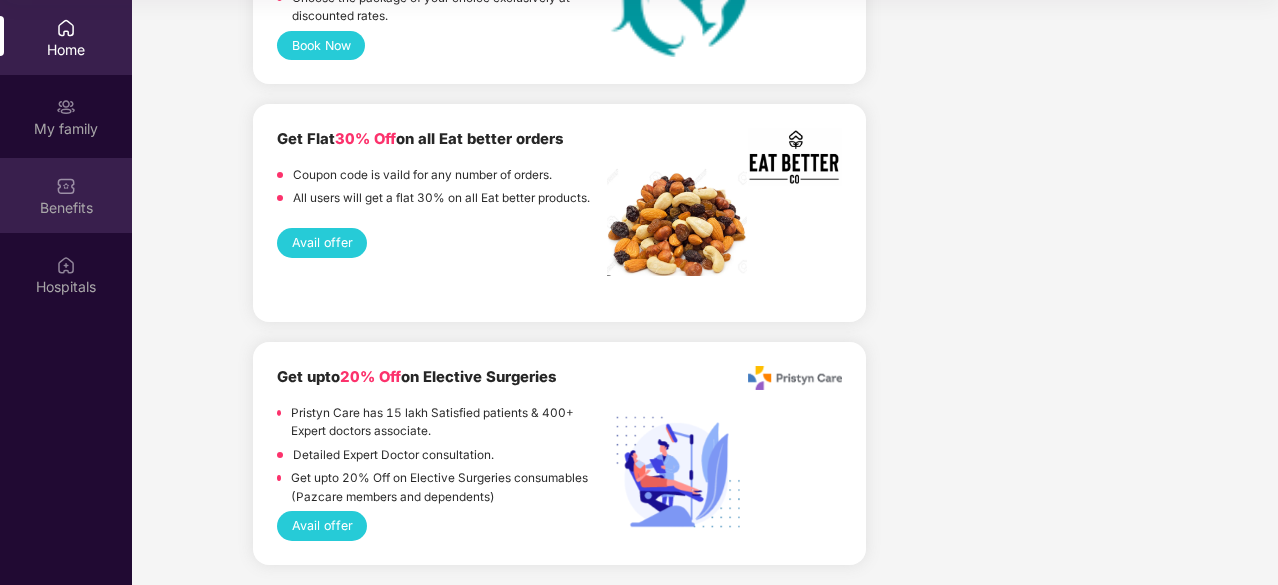 click on "Benefits" at bounding box center (66, 195) 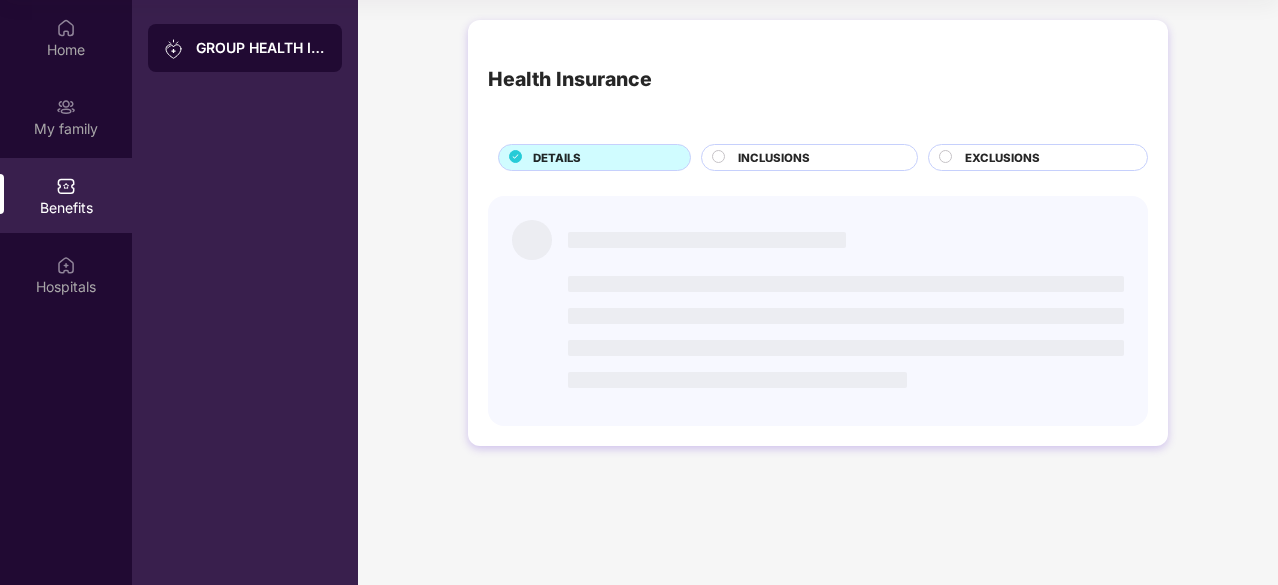 scroll, scrollTop: 0, scrollLeft: 0, axis: both 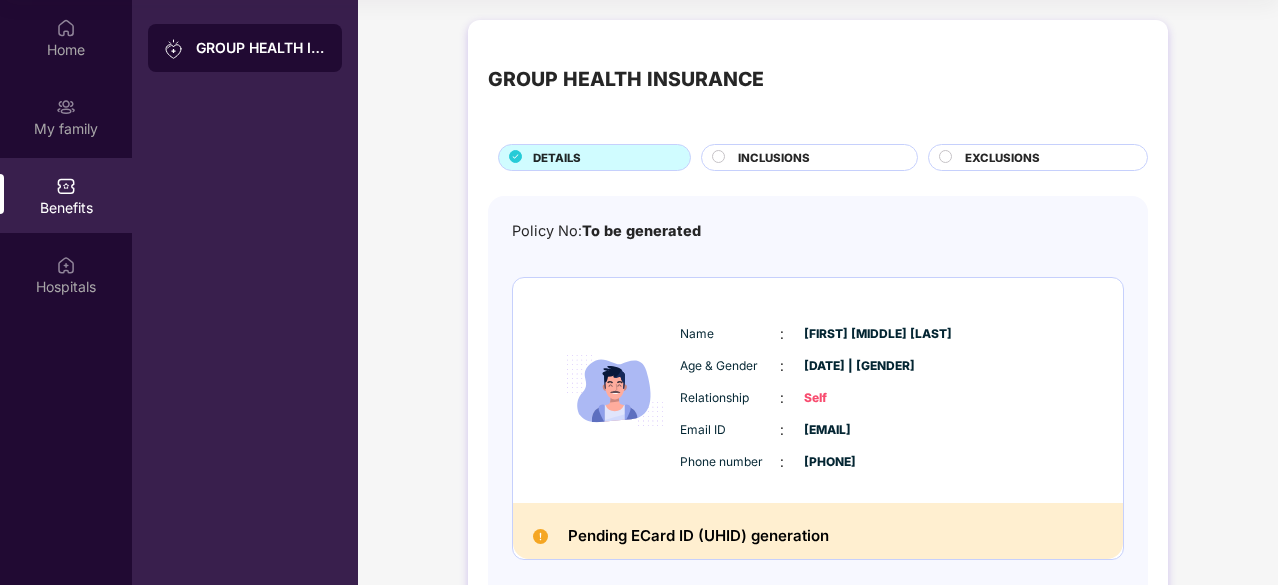 click 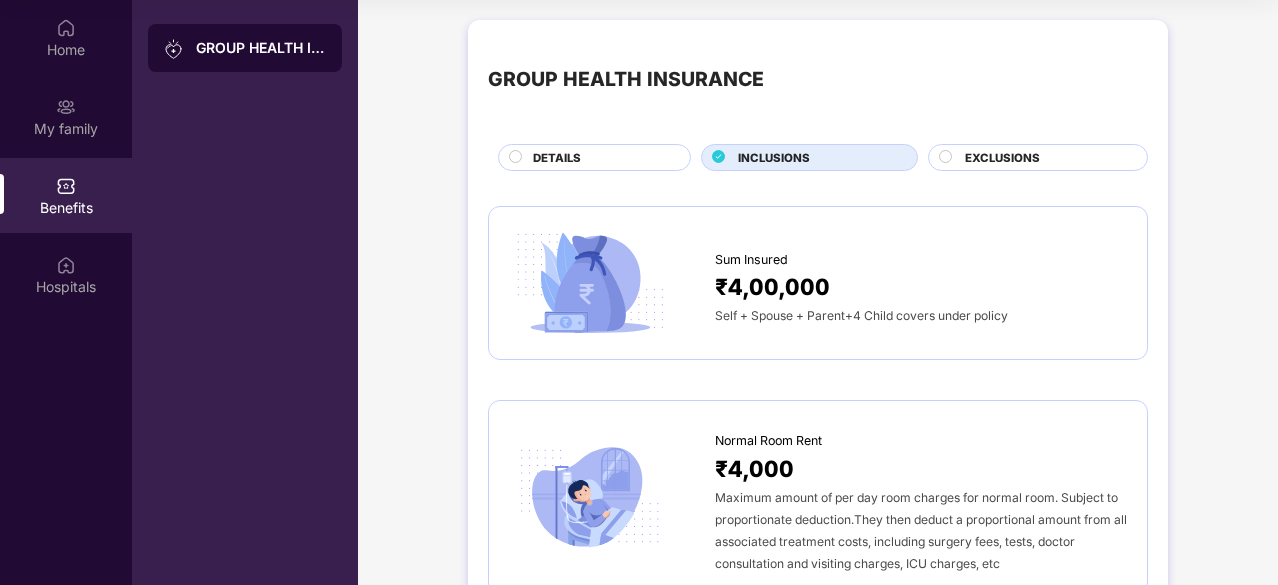 click at bounding box center [947, 159] 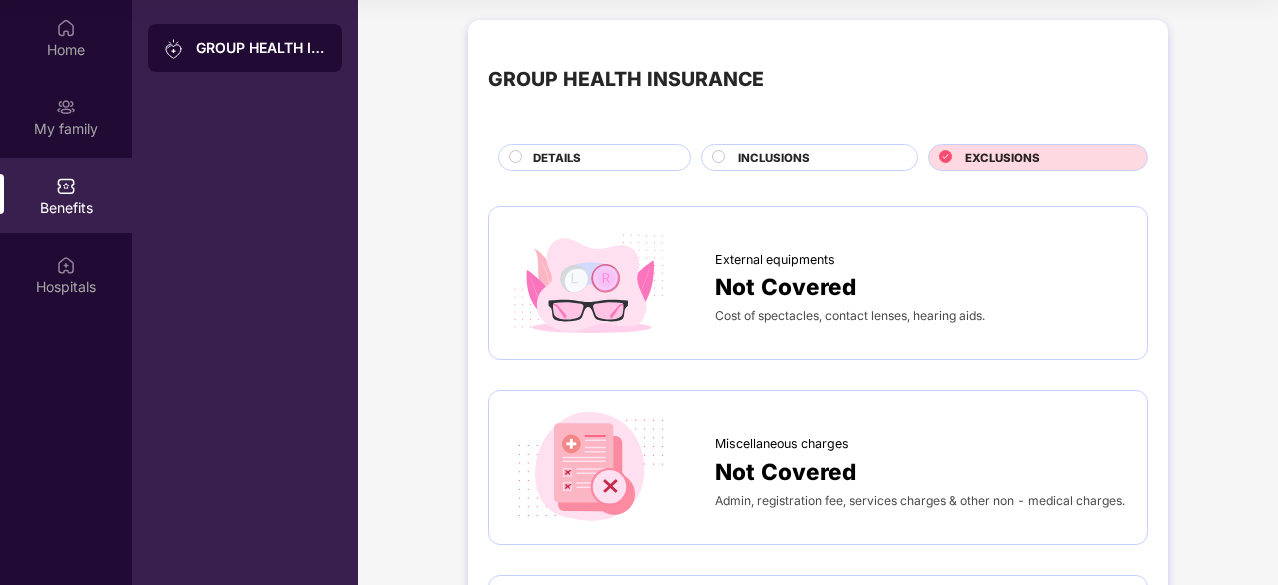 click 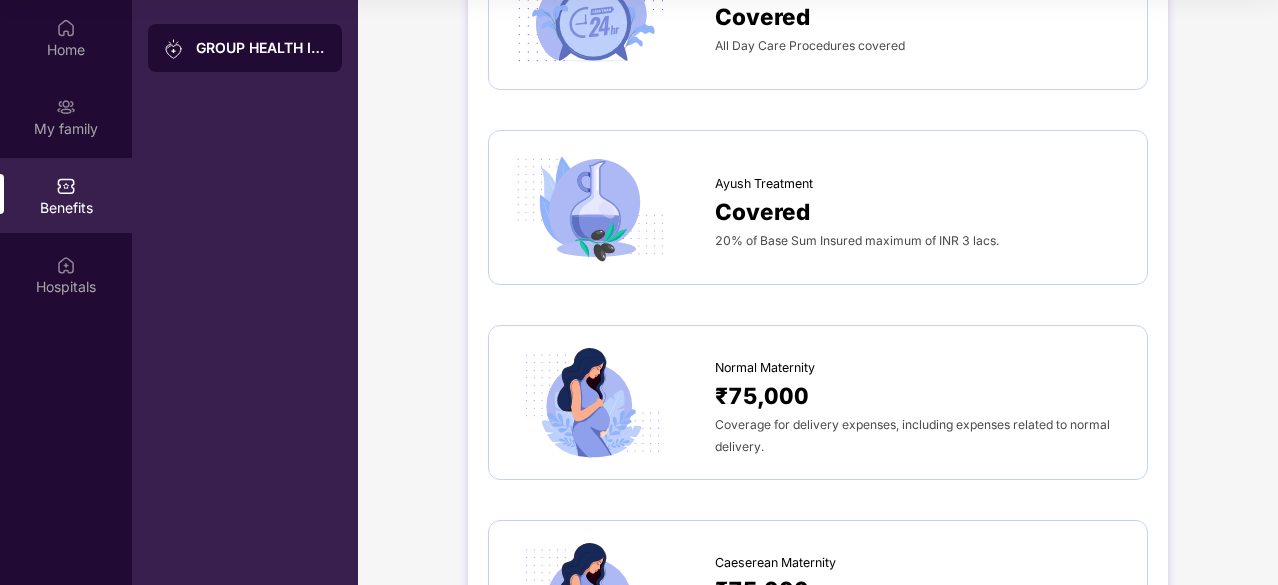 scroll, scrollTop: 1767, scrollLeft: 0, axis: vertical 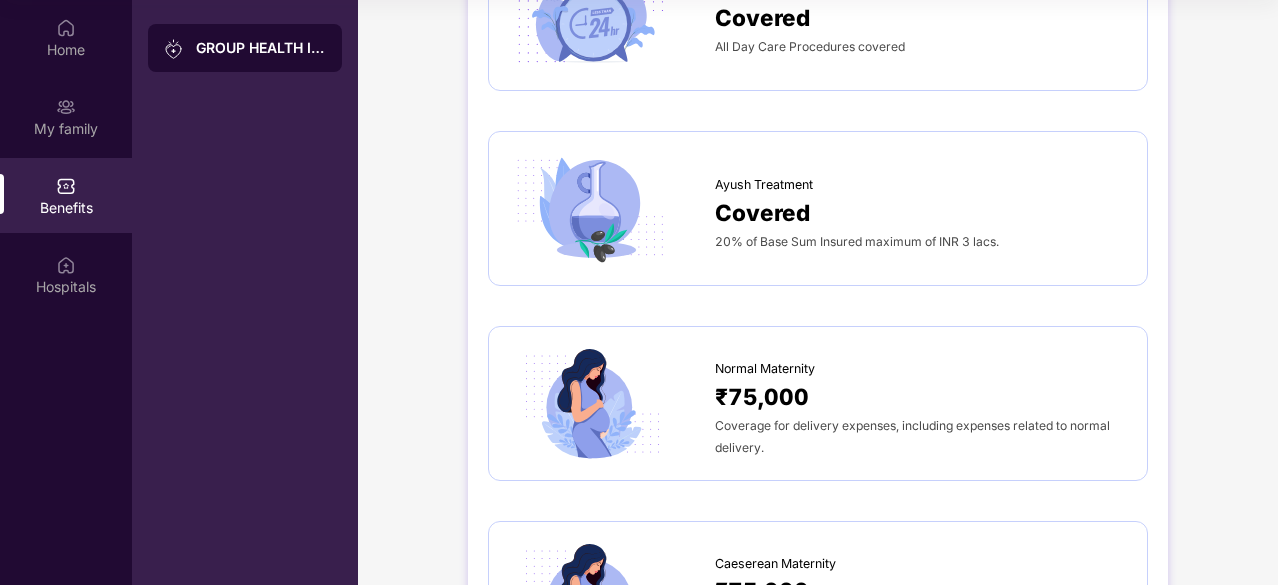 click on "Coverage for delivery expenses, including expenses related to normal delivery." at bounding box center (921, 436) 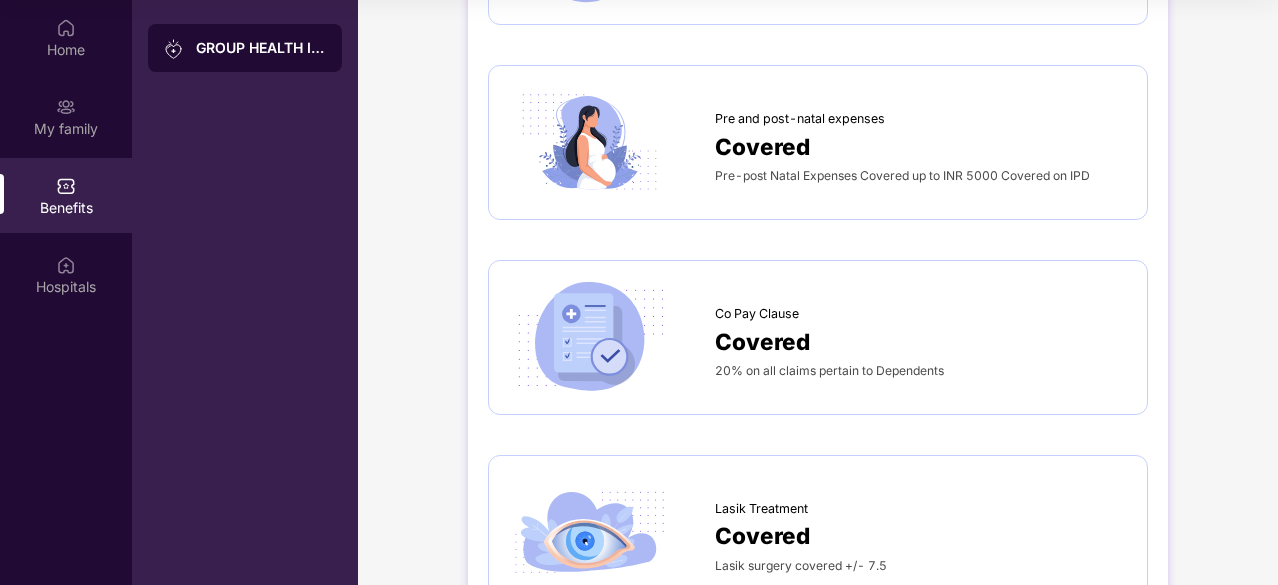 scroll, scrollTop: 2610, scrollLeft: 0, axis: vertical 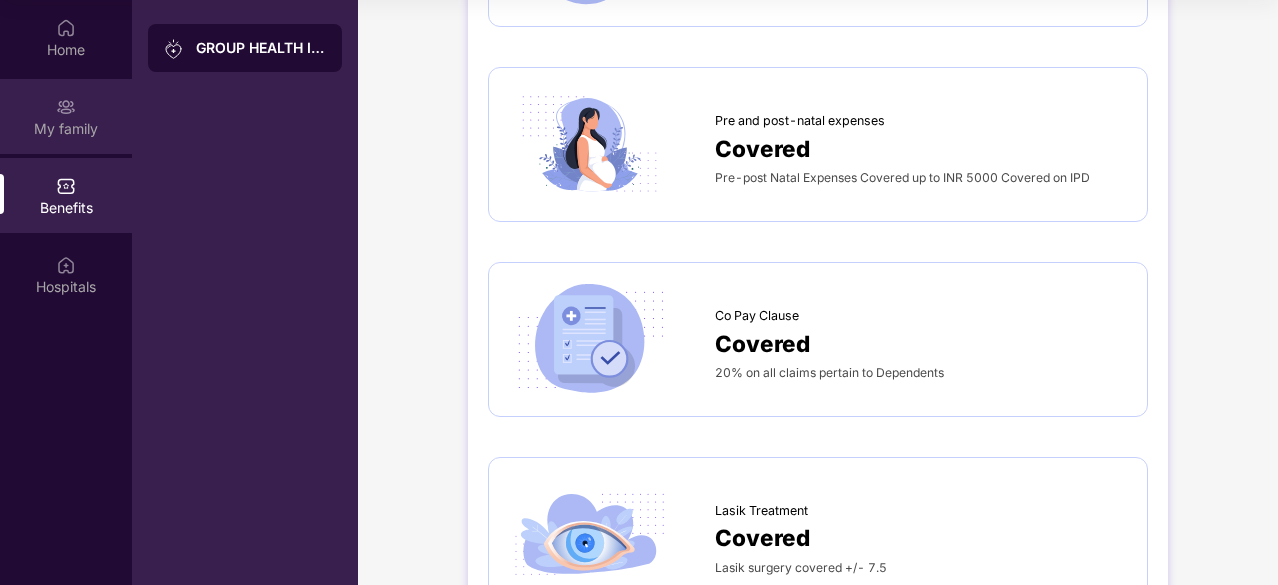 click on "My family" at bounding box center (66, 116) 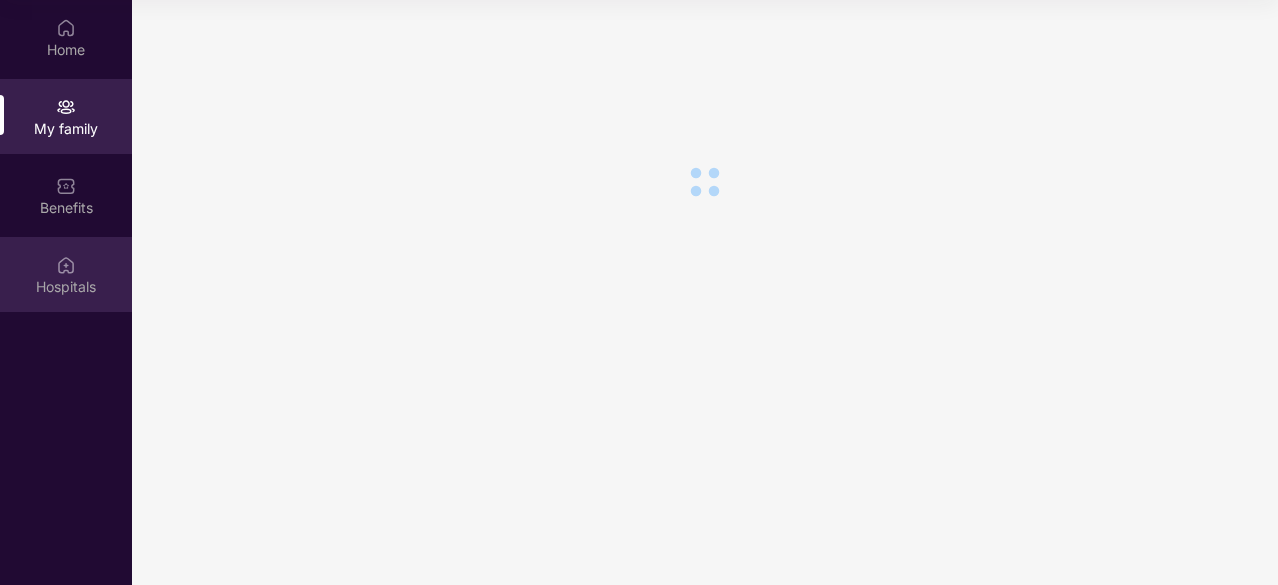 click on "Hospitals" at bounding box center [66, 287] 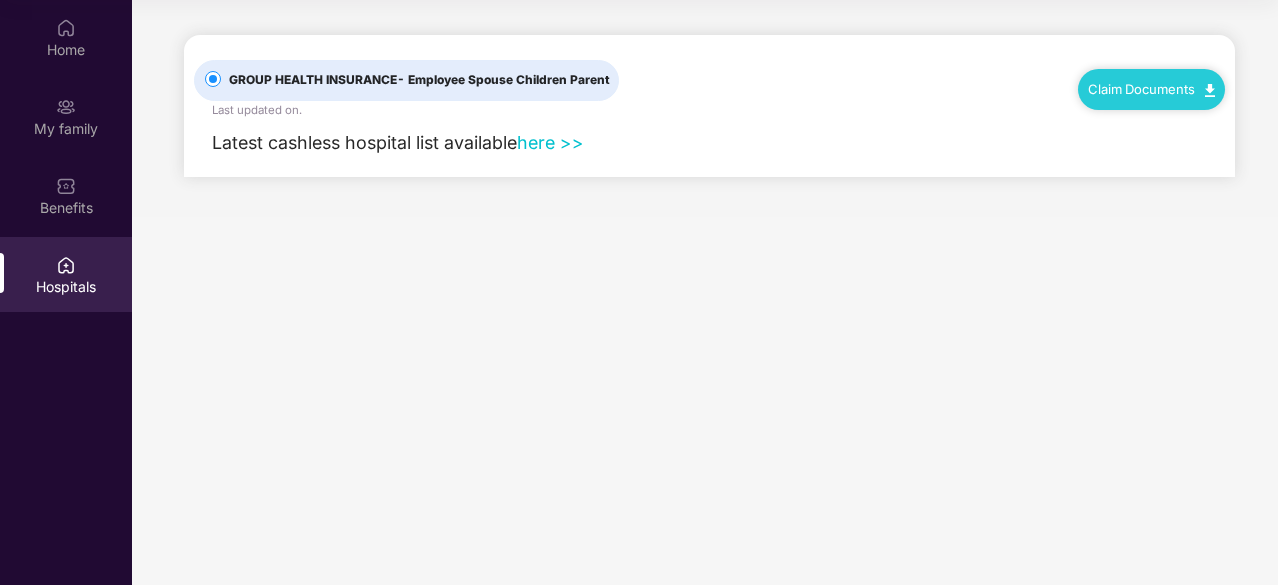 click on "here >>" at bounding box center (550, 142) 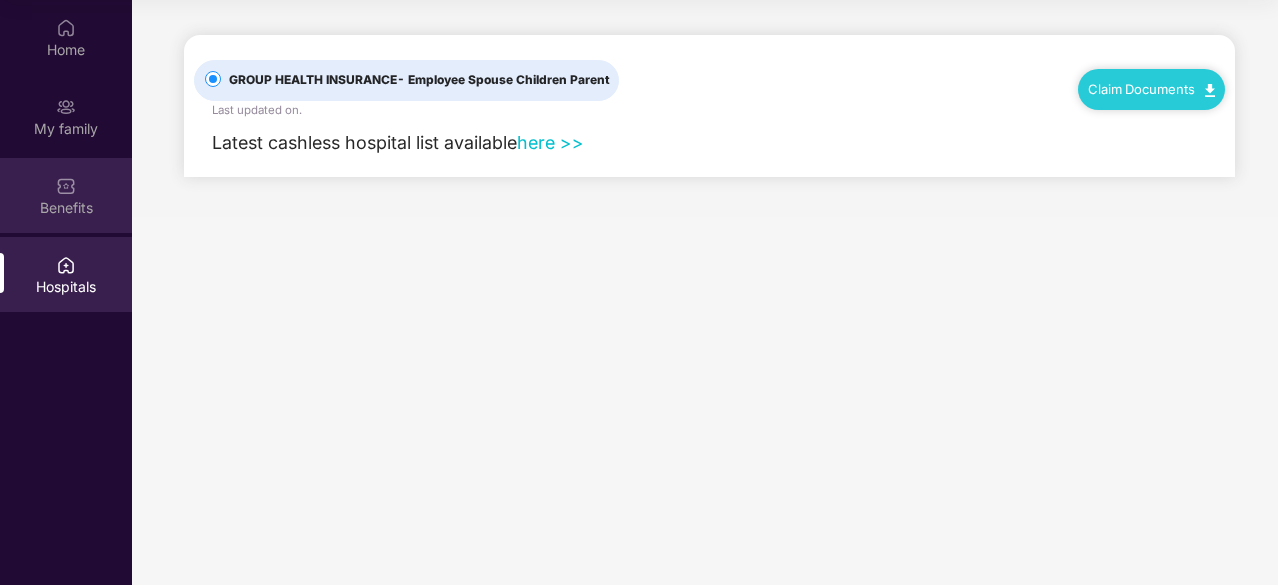 click on "Benefits" at bounding box center (66, 195) 